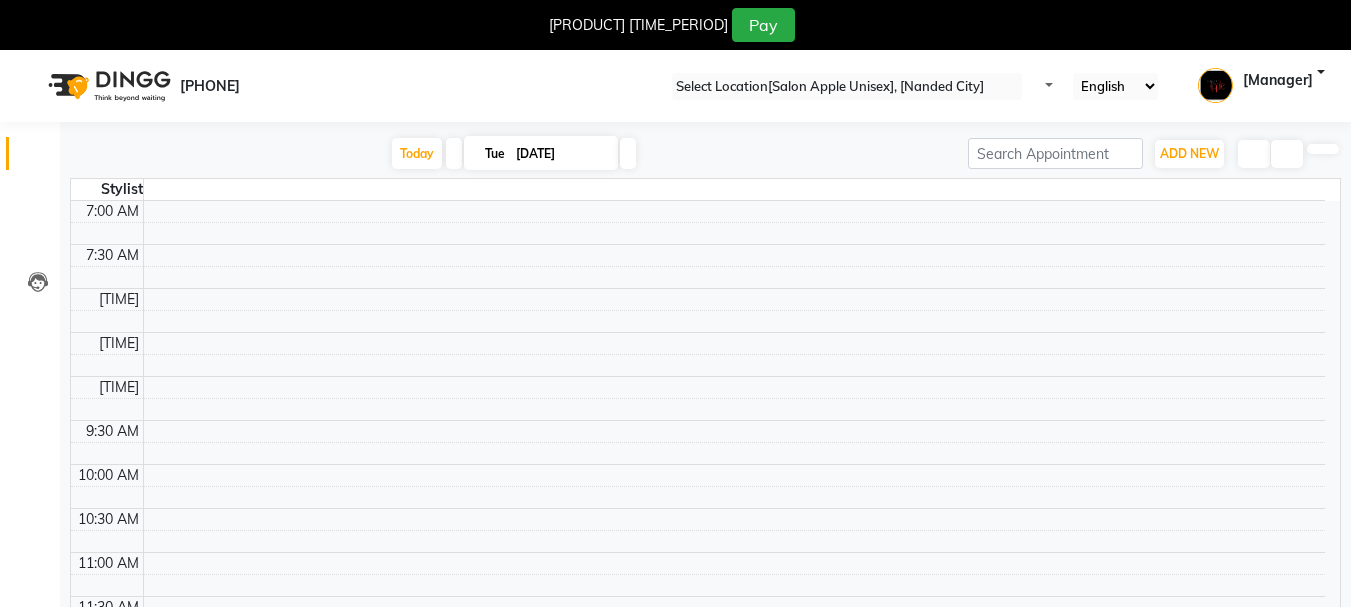 scroll, scrollTop: 0, scrollLeft: 0, axis: both 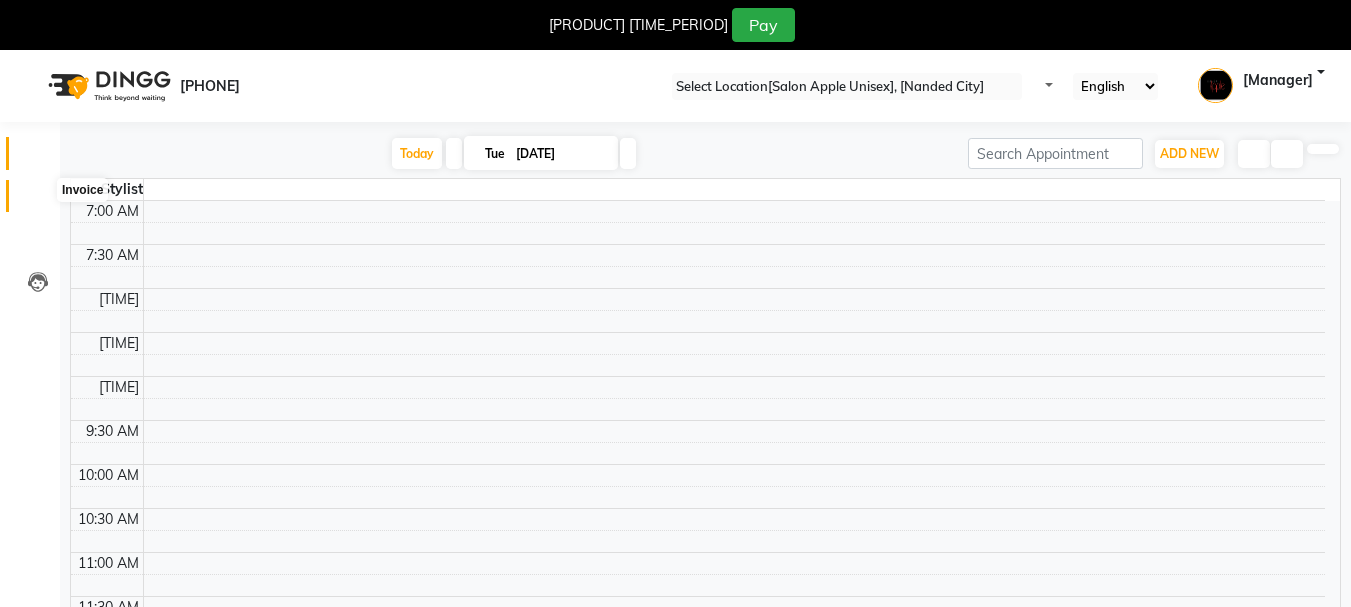 click at bounding box center [38, 201] 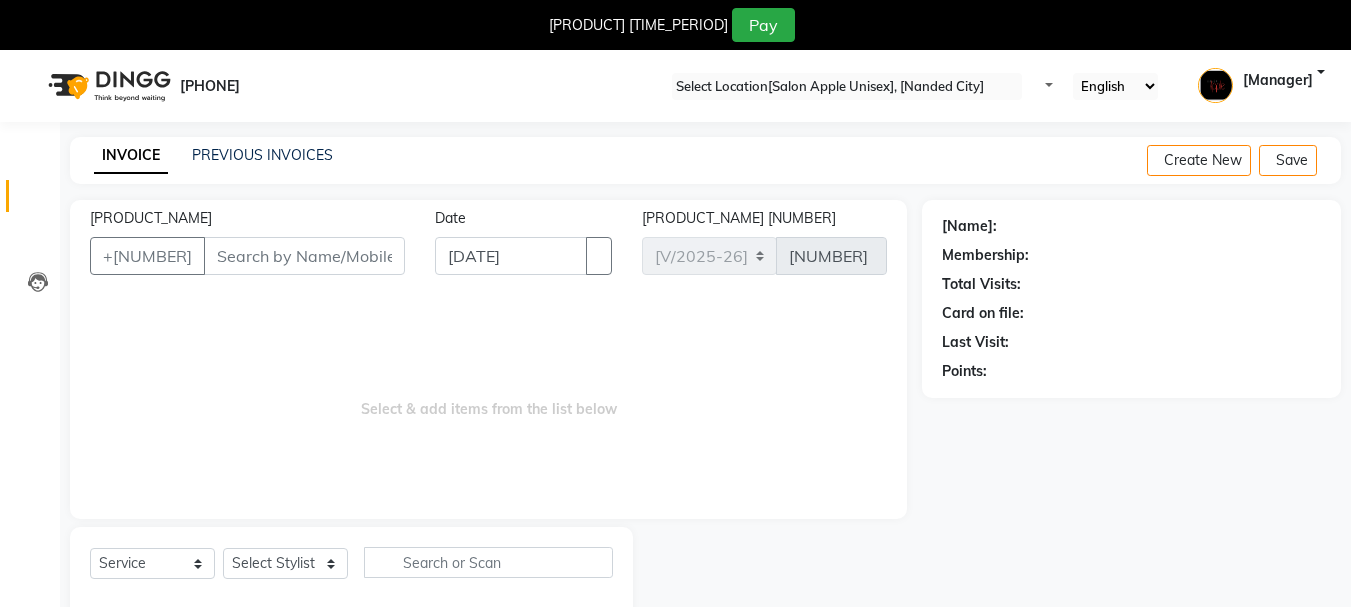 click on "[PRODUCT_NAME]" at bounding box center (304, 256) 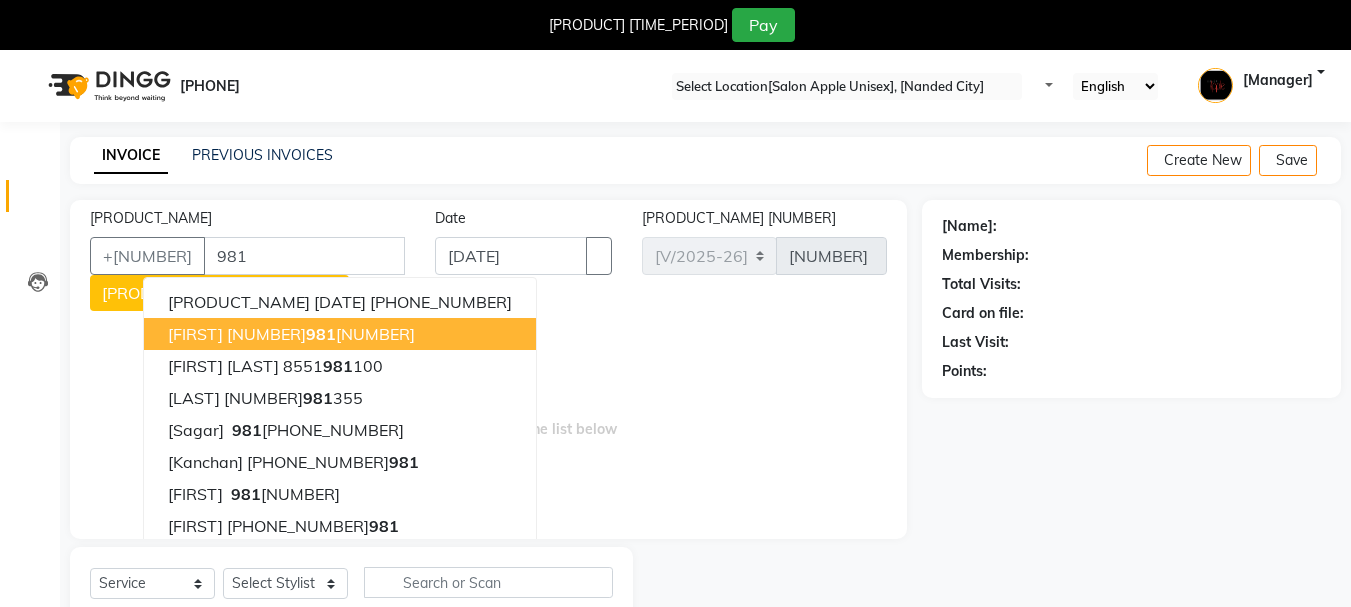 click on "[FIRST]" at bounding box center [195, 334] 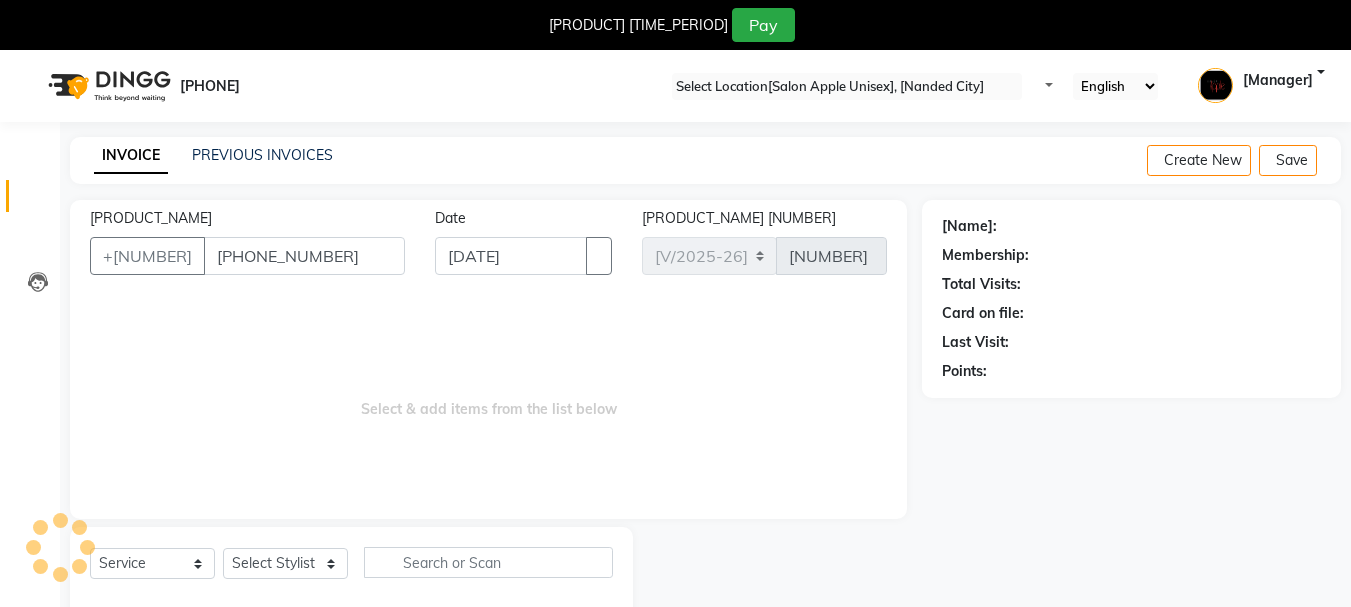 type on "[PHONE_NUMBER]" 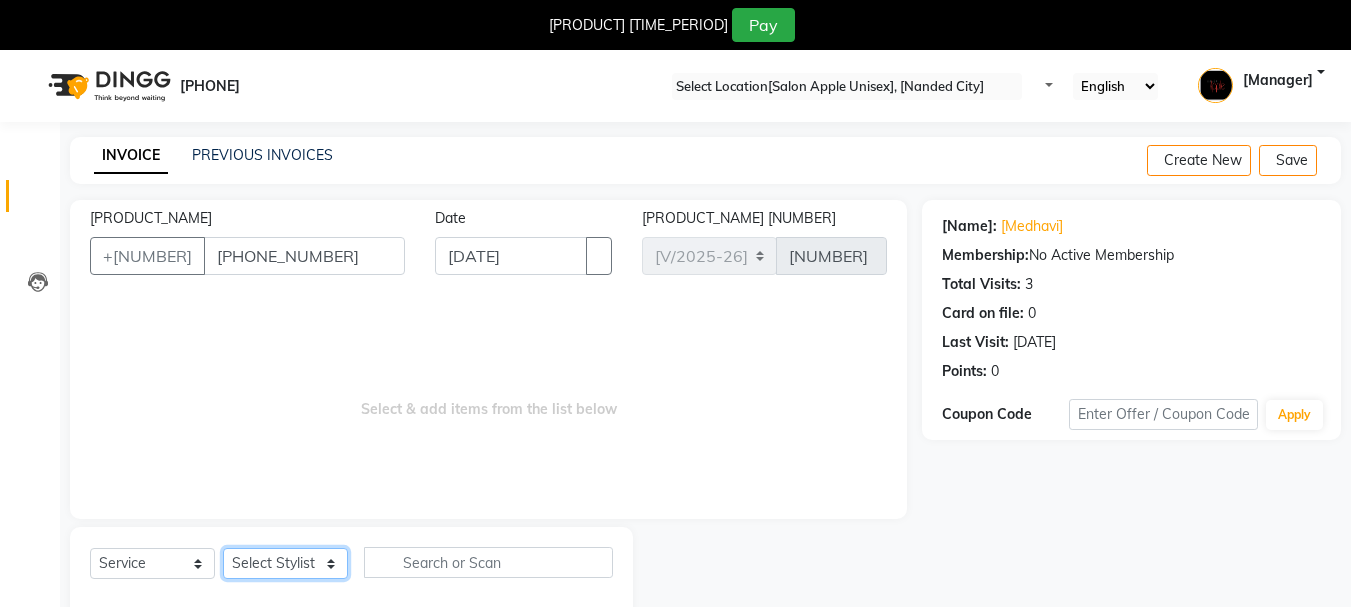 click on "Select Stylist [NAME] [NAME] [NAME] [NAME] [NAME] [NAME] [NAME] [NAME] [NAME] [NAME] [NAME]" at bounding box center [285, 563] 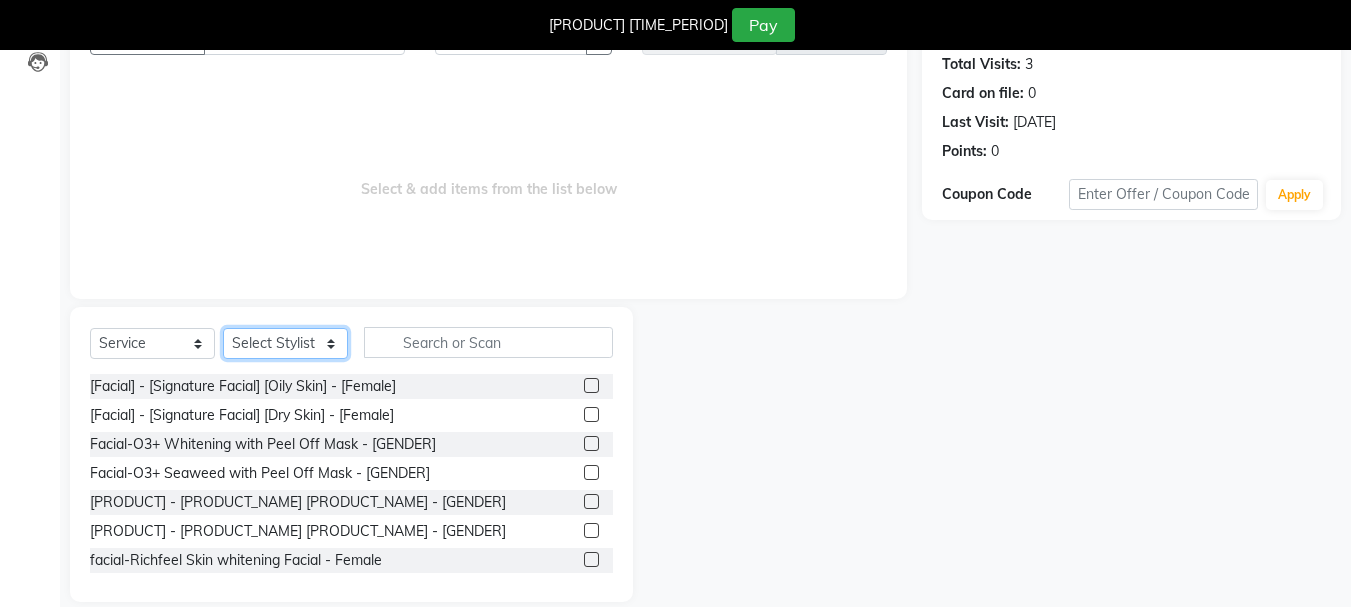 scroll, scrollTop: 244, scrollLeft: 0, axis: vertical 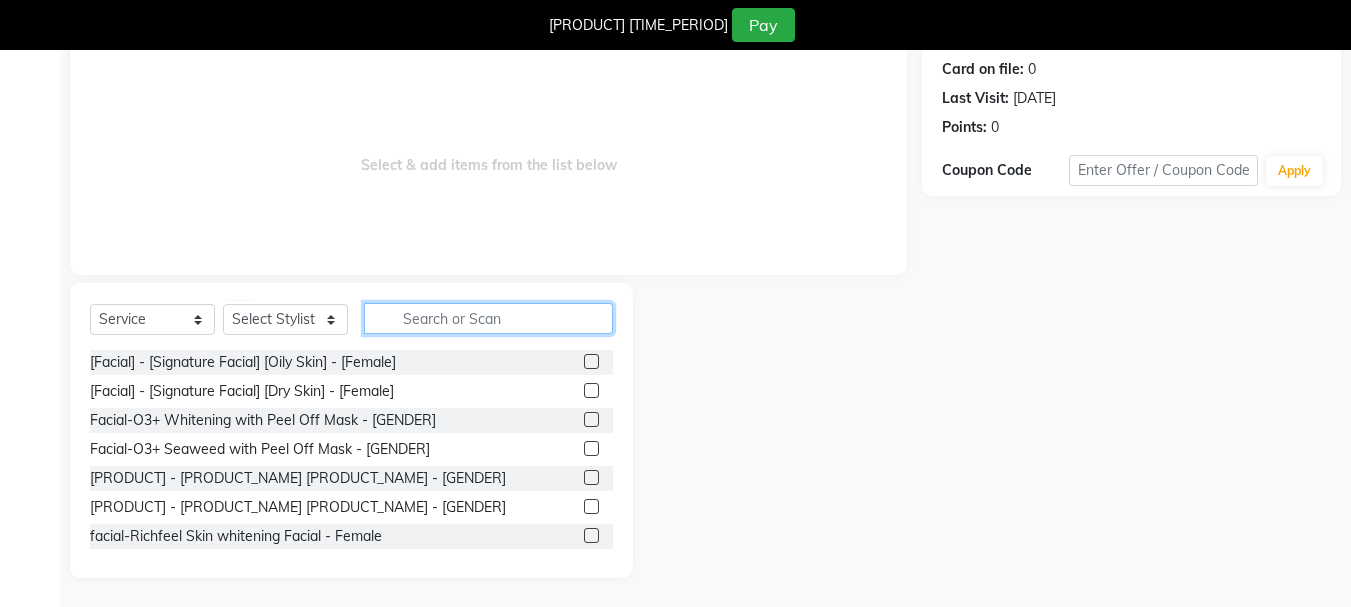 click at bounding box center (488, 318) 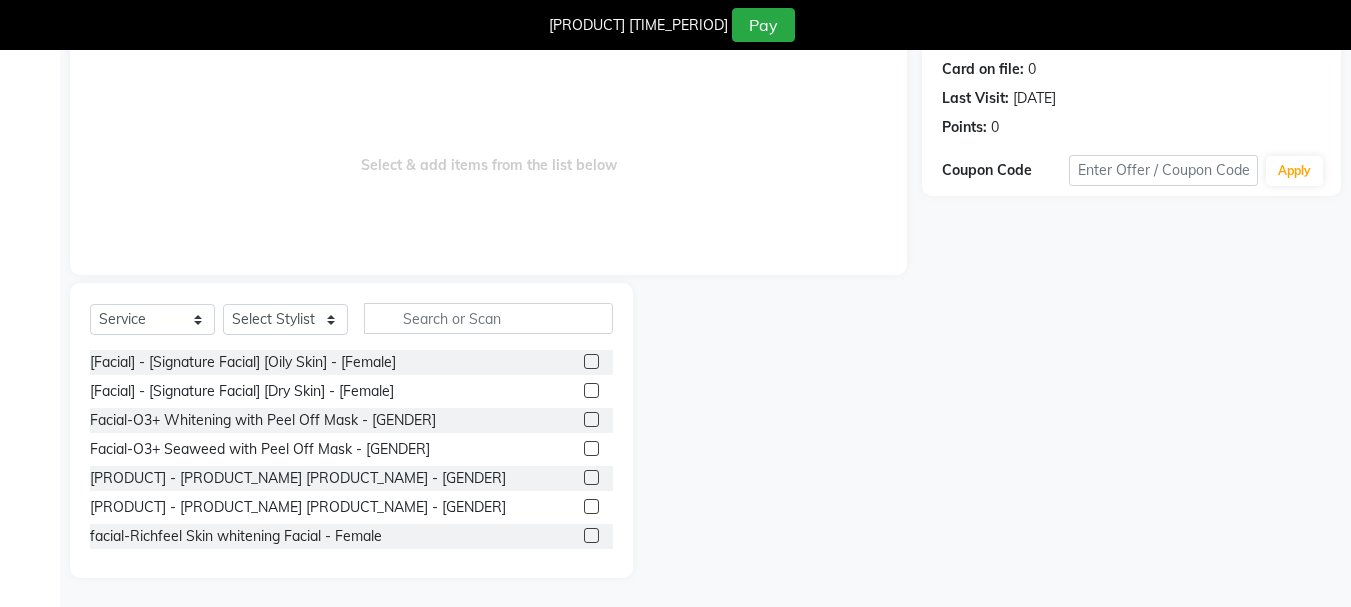 click at bounding box center [591, 535] 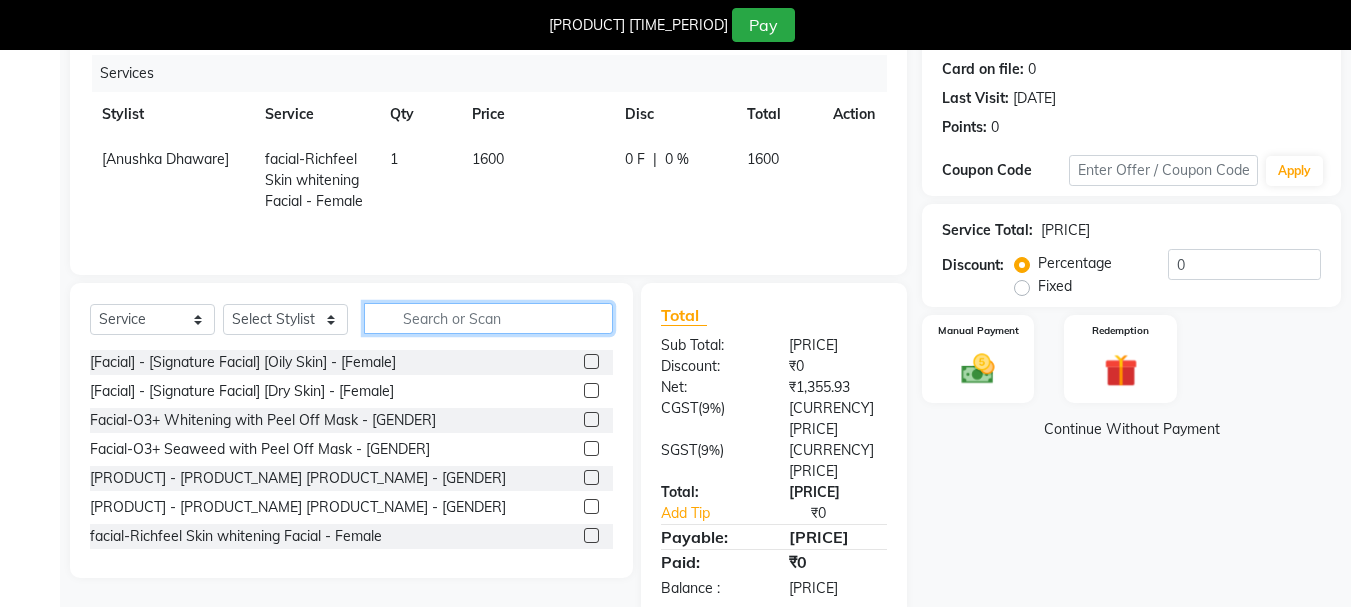 click at bounding box center [488, 318] 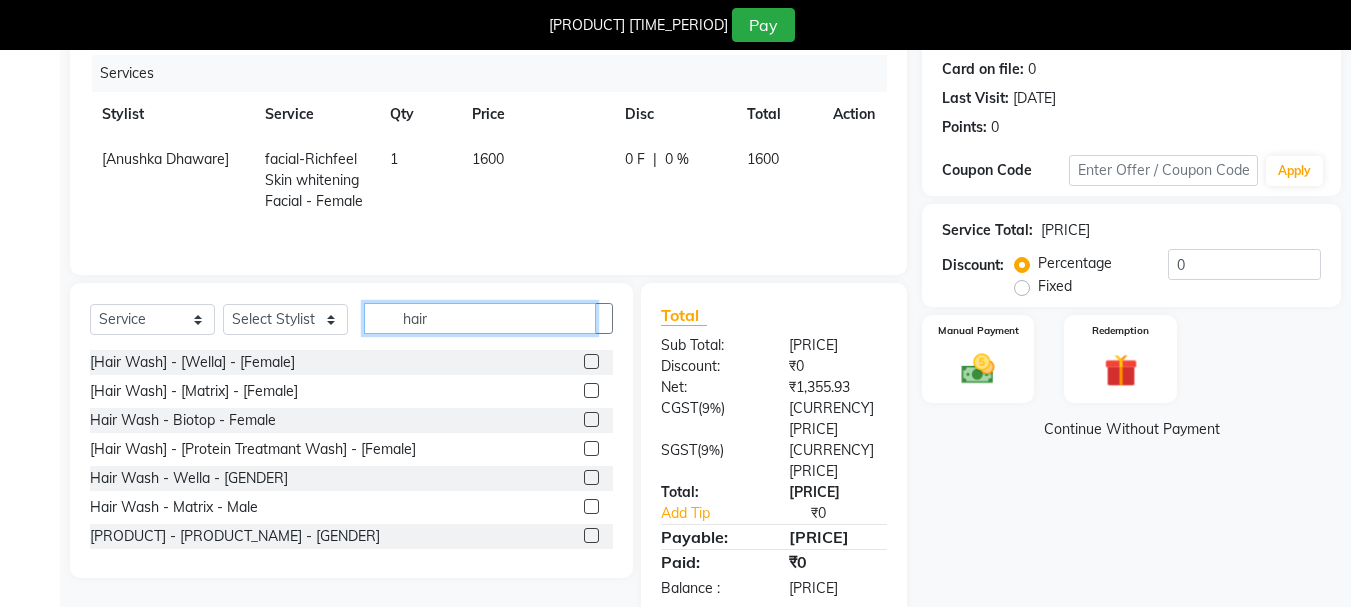 type on "hair" 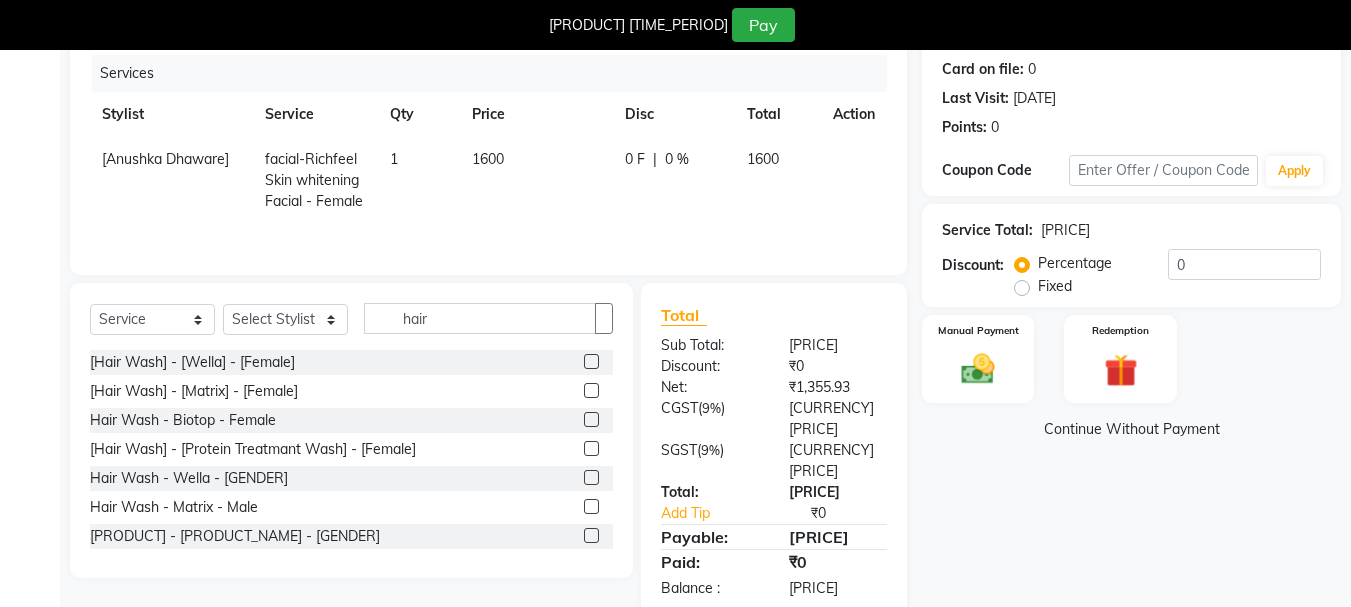 click at bounding box center [591, 361] 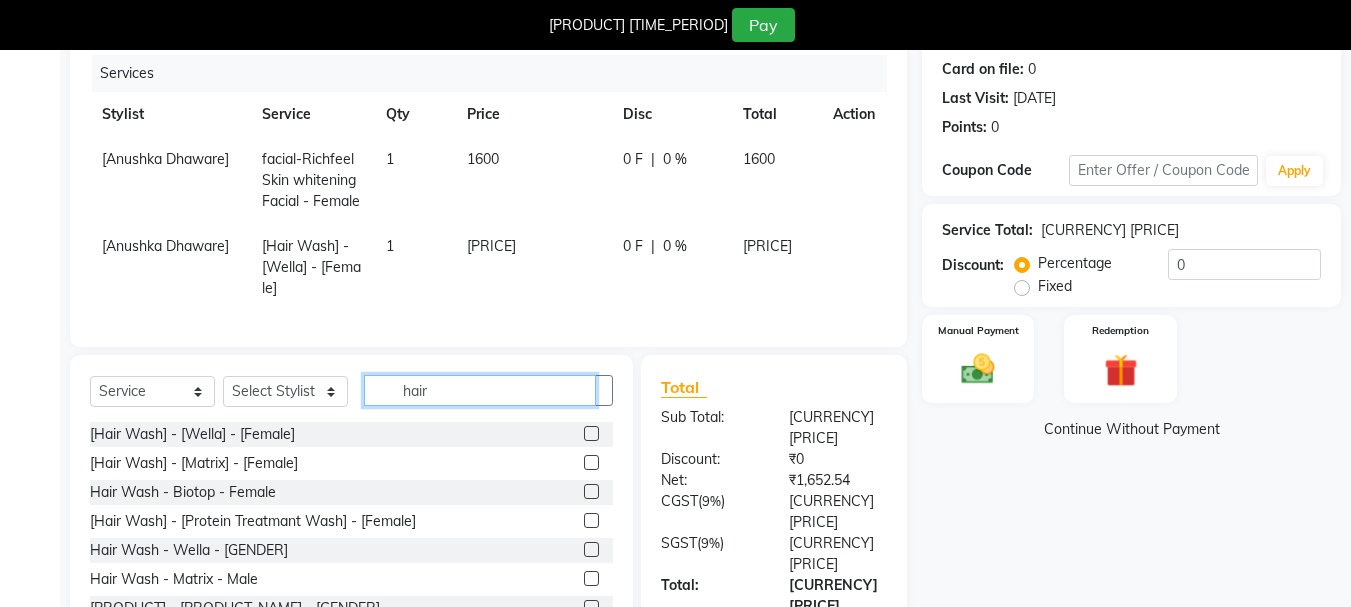 click on "hair" at bounding box center [480, 390] 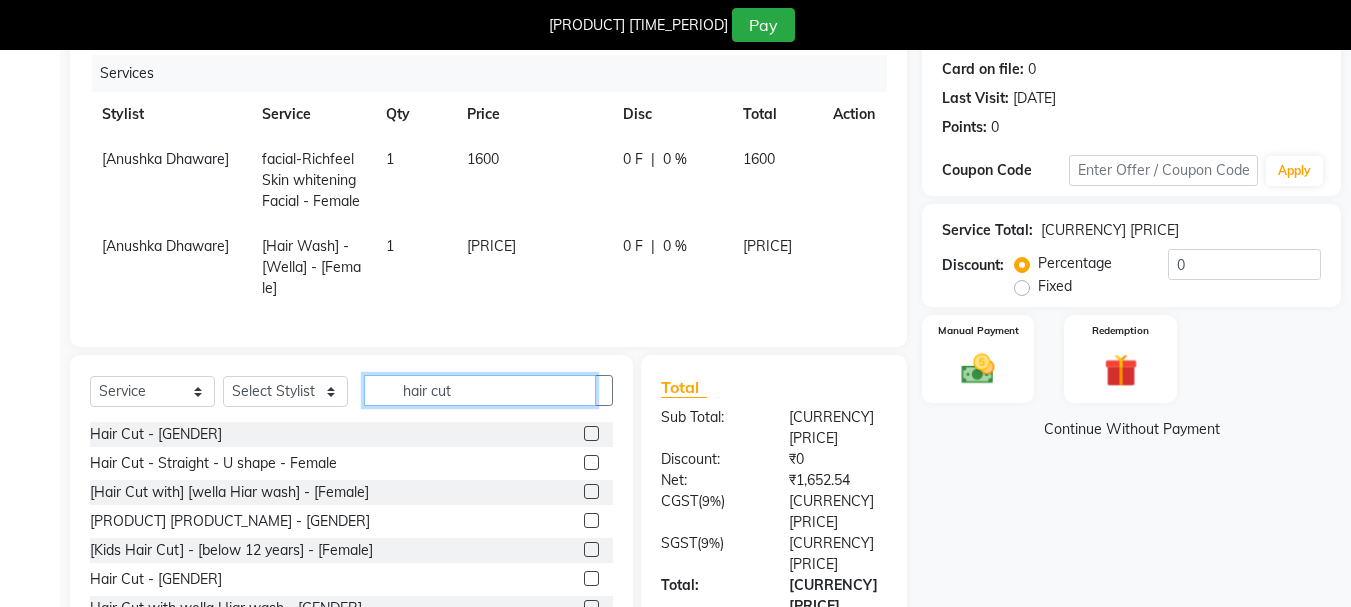 type on "hair cut" 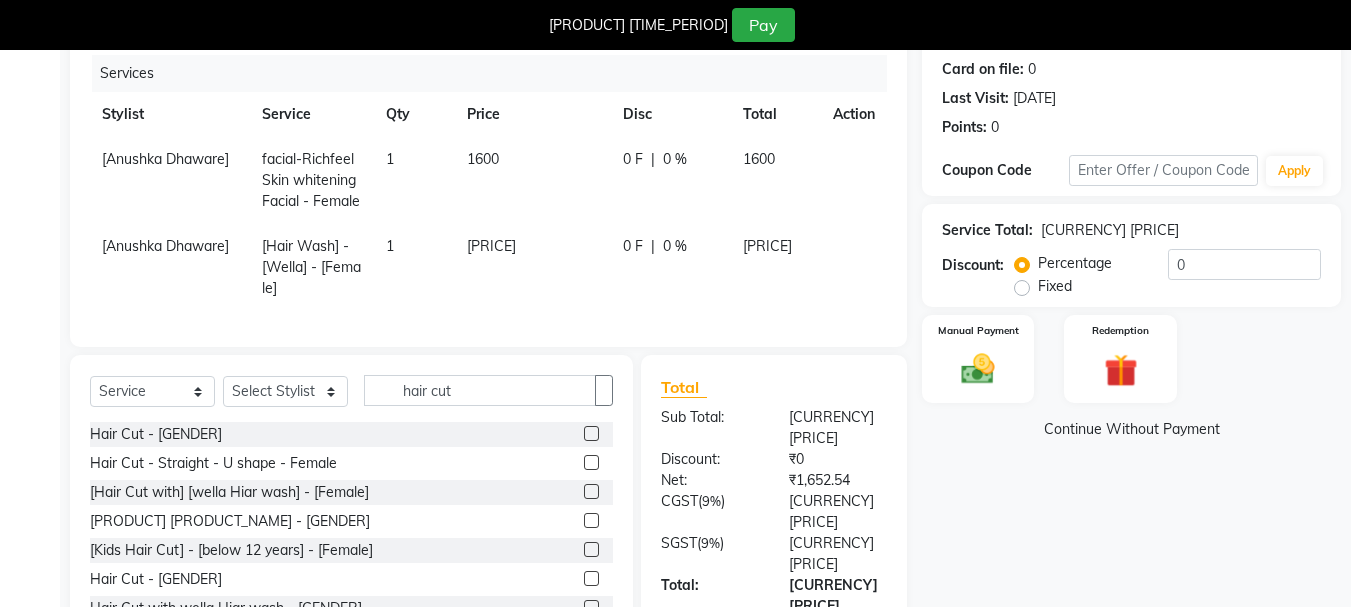 click at bounding box center (591, 433) 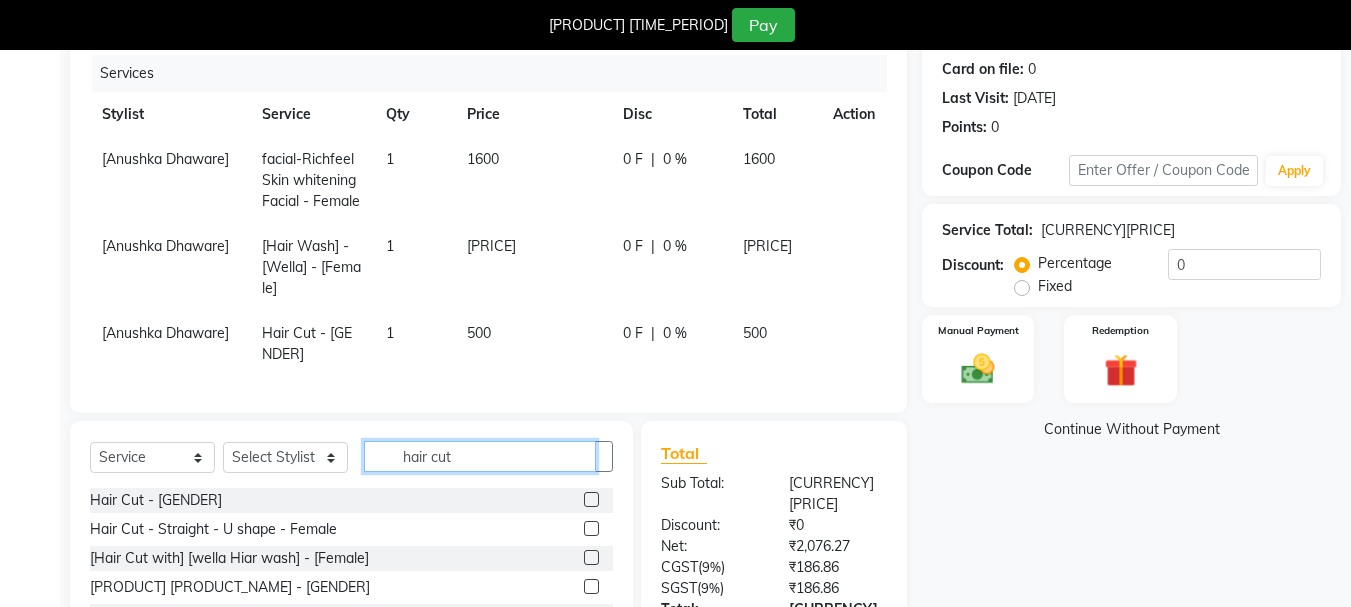 click on "hair cut" at bounding box center [480, 456] 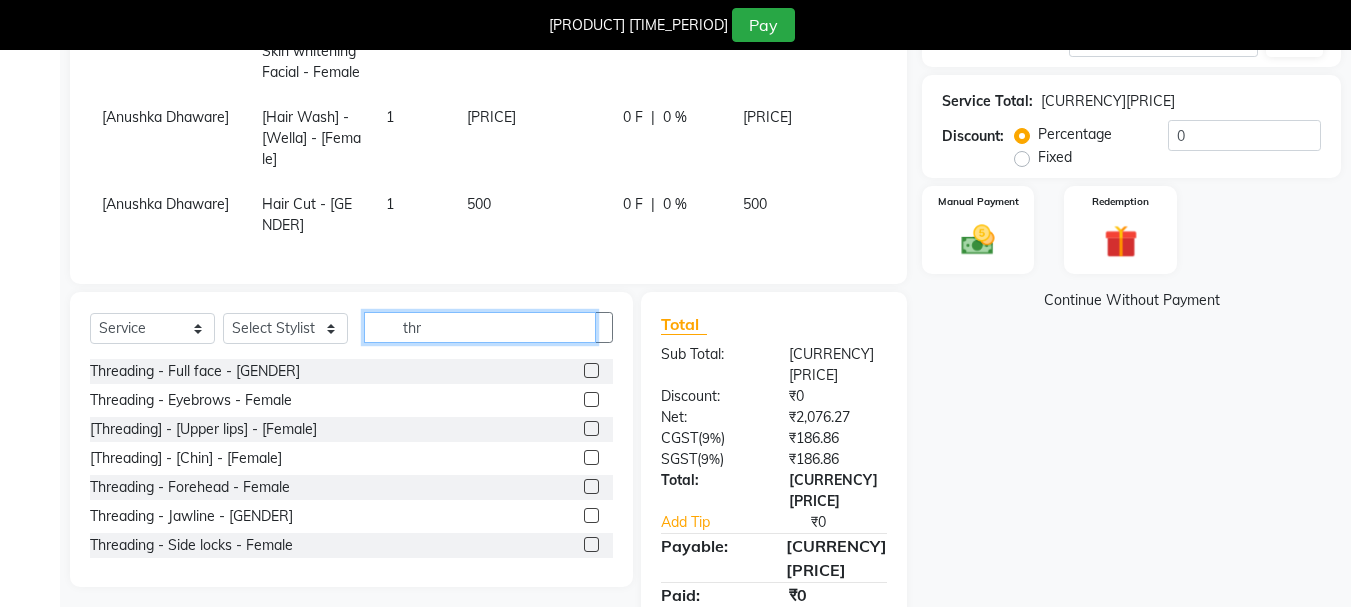 scroll, scrollTop: 376, scrollLeft: 0, axis: vertical 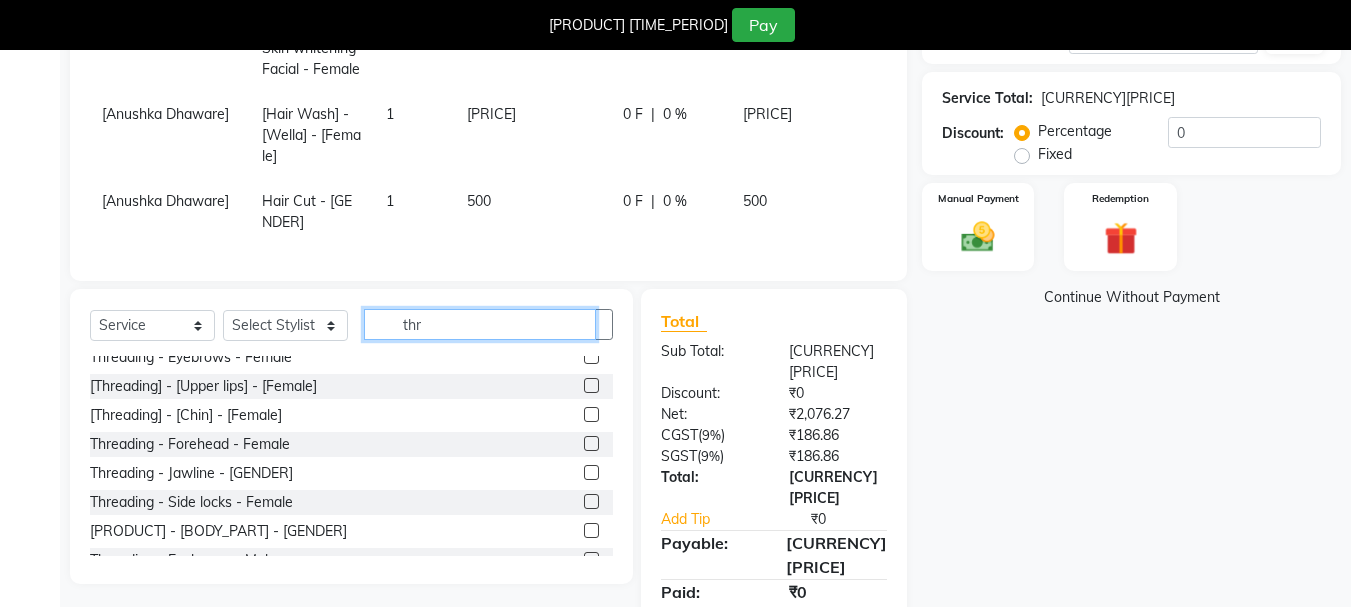type on "thr" 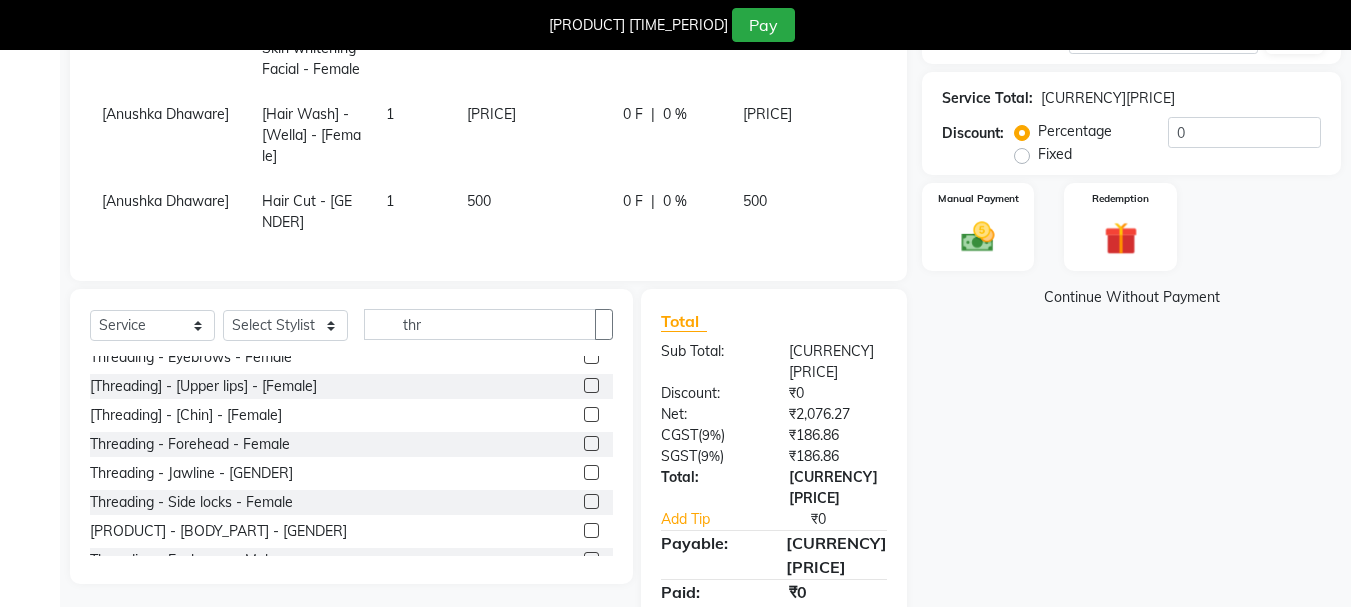 click at bounding box center (591, 356) 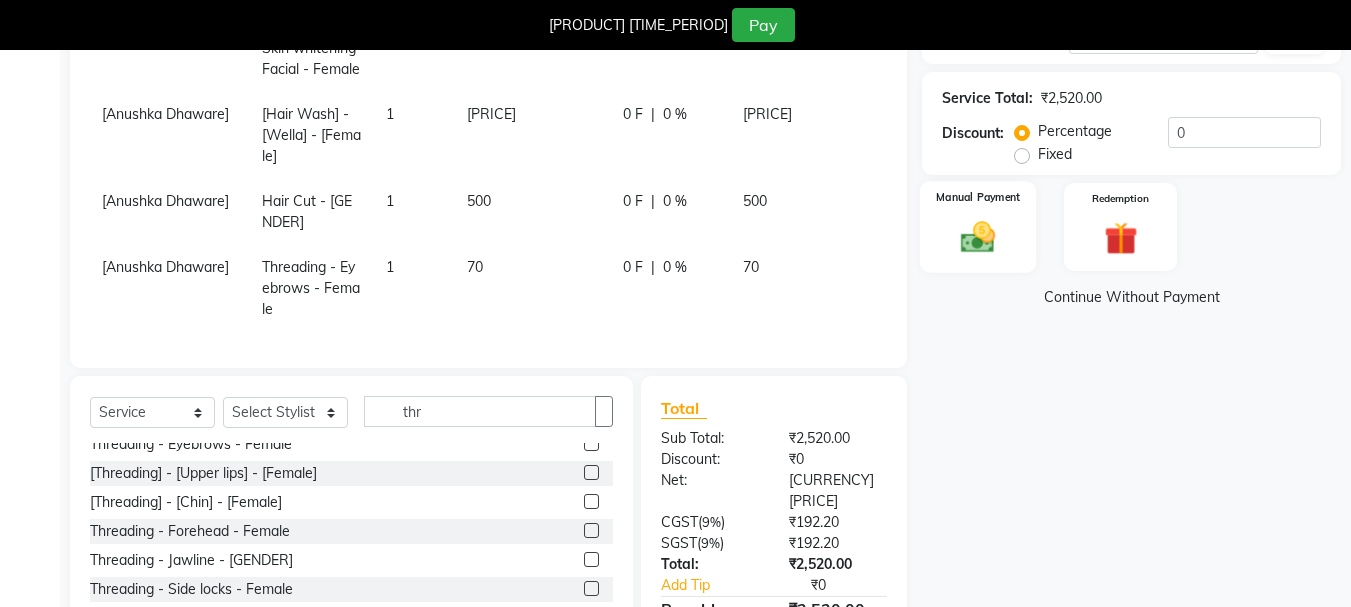 click at bounding box center [978, 237] 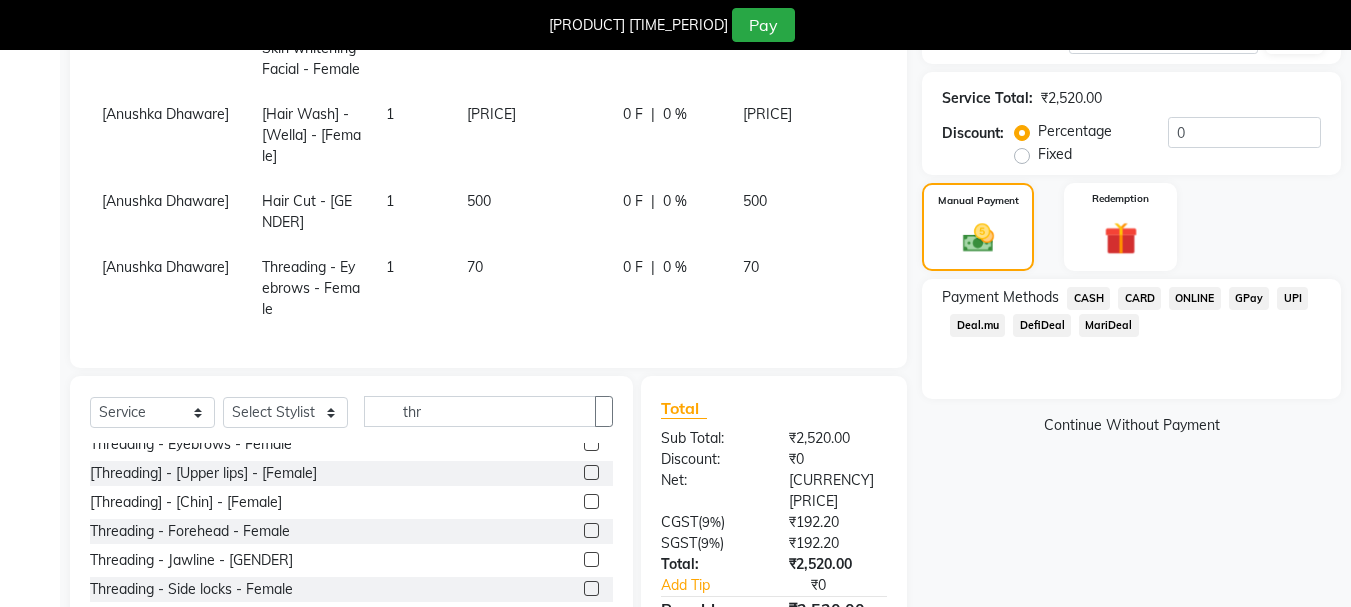 click on "ONLINE" at bounding box center [1088, 298] 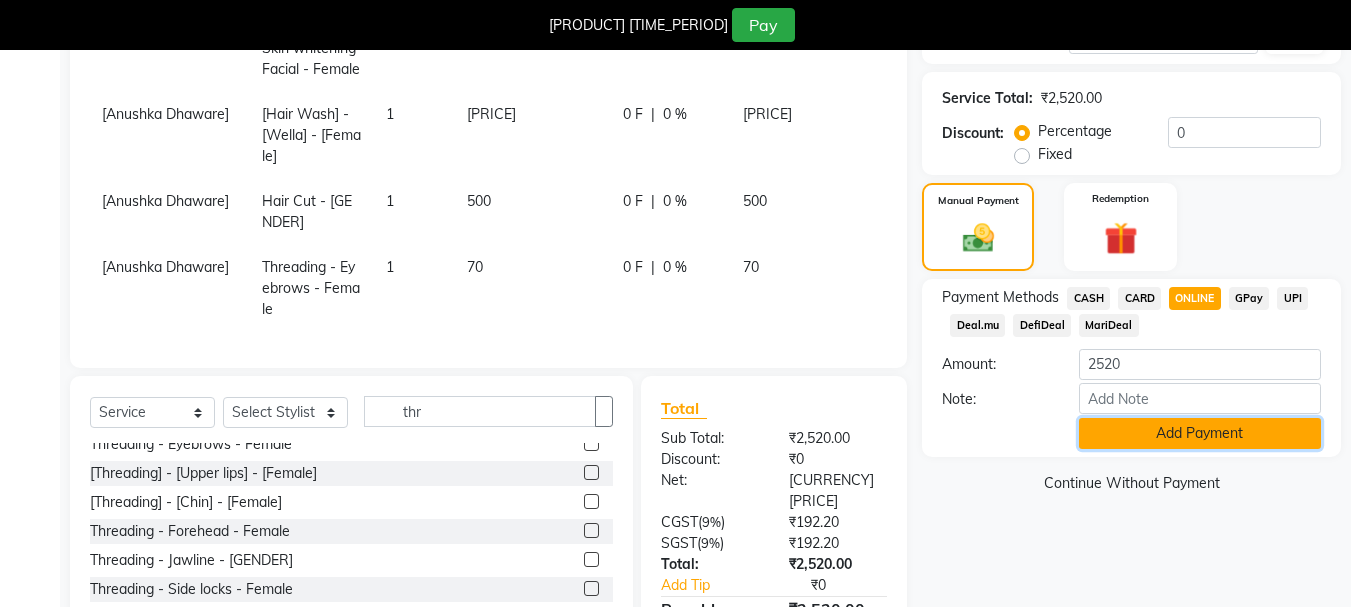 click on "Add Payment" at bounding box center [1200, 433] 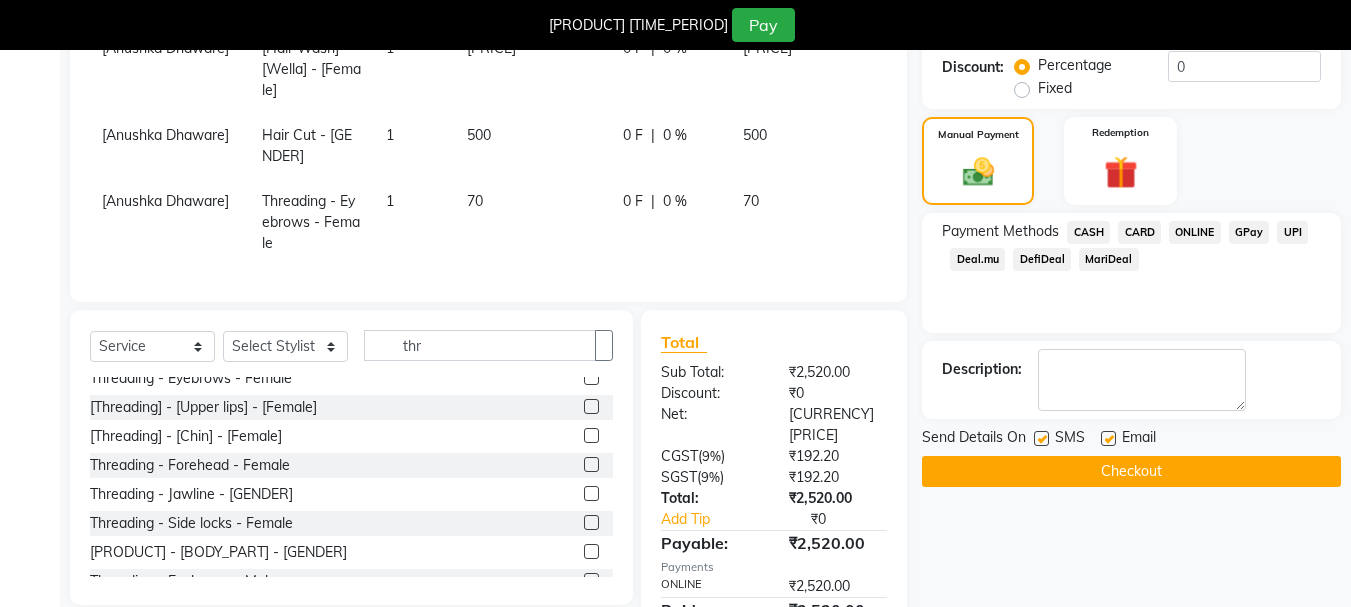 scroll, scrollTop: 504, scrollLeft: 0, axis: vertical 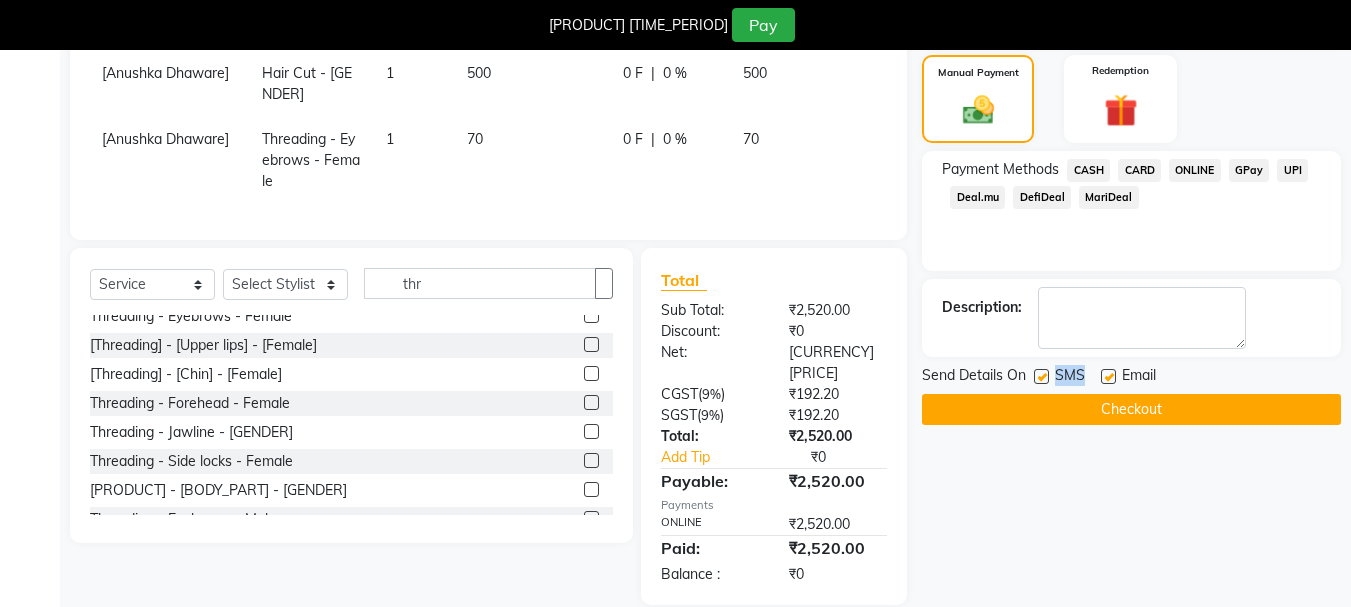 drag, startPoint x: 1039, startPoint y: 380, endPoint x: 1110, endPoint y: 384, distance: 71.11259 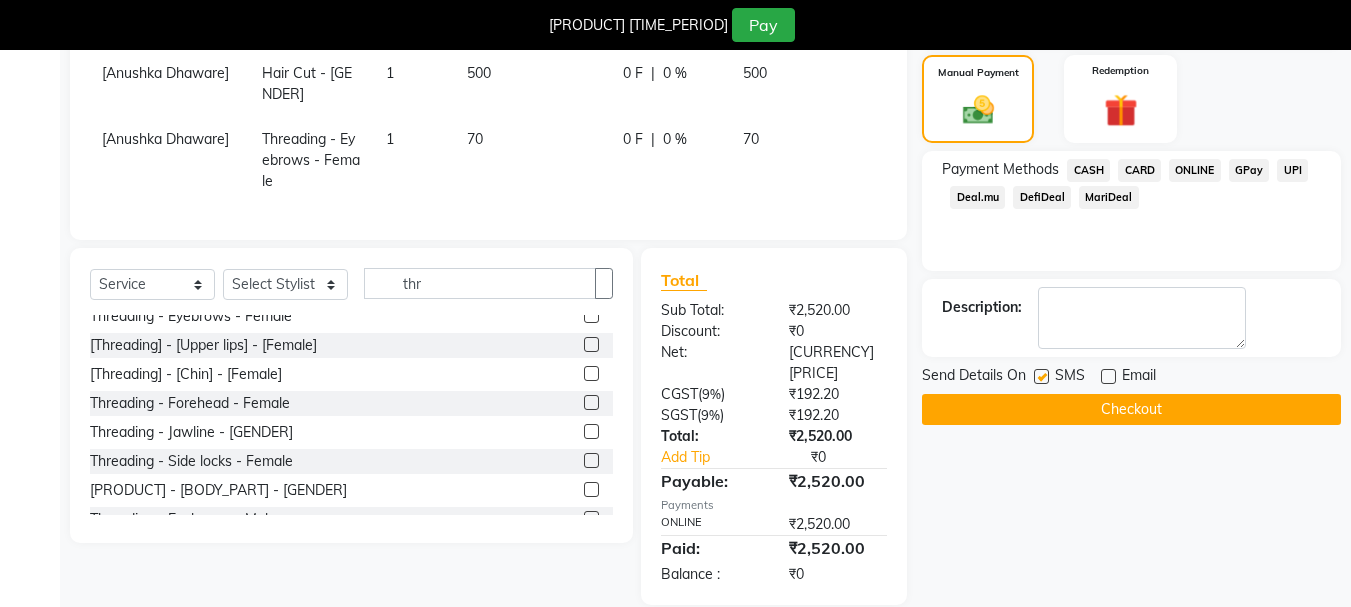 click at bounding box center [1041, 376] 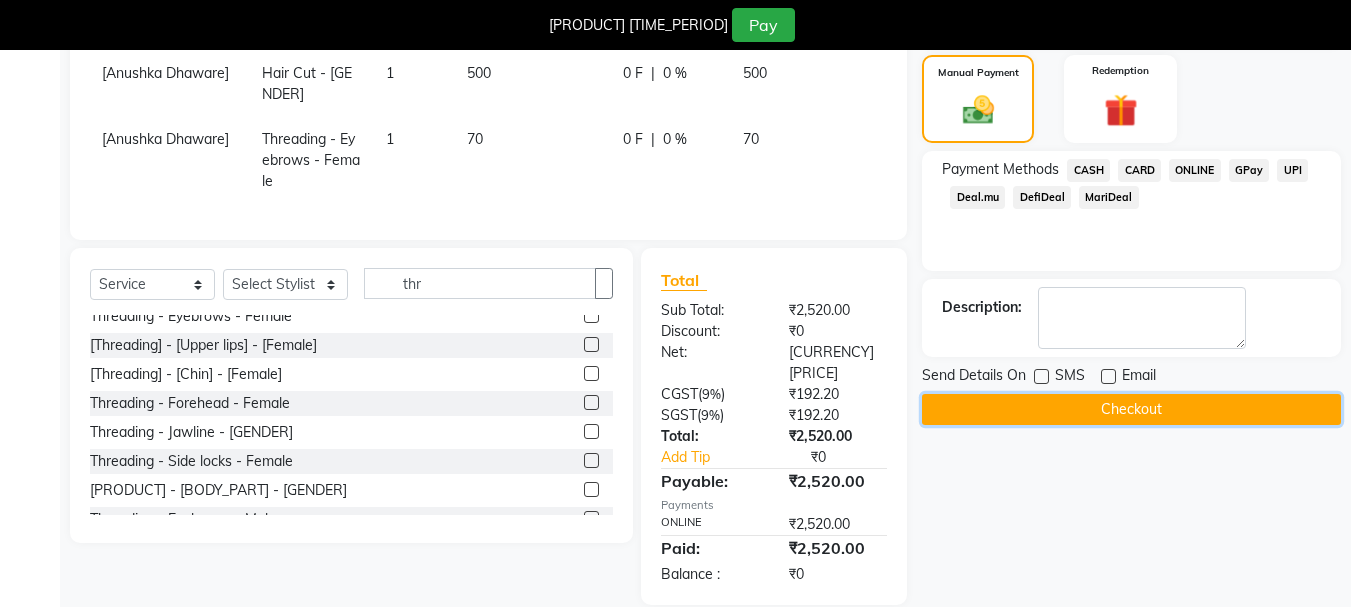 click on "Checkout" at bounding box center (1131, 409) 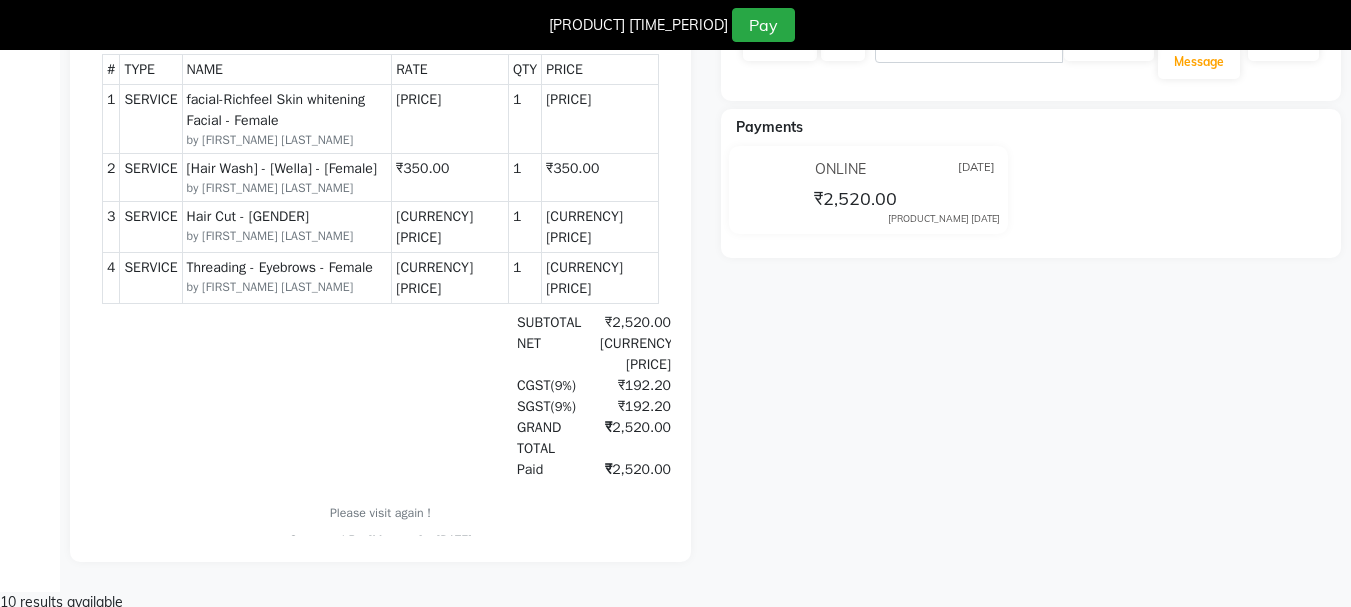 scroll, scrollTop: 0, scrollLeft: 0, axis: both 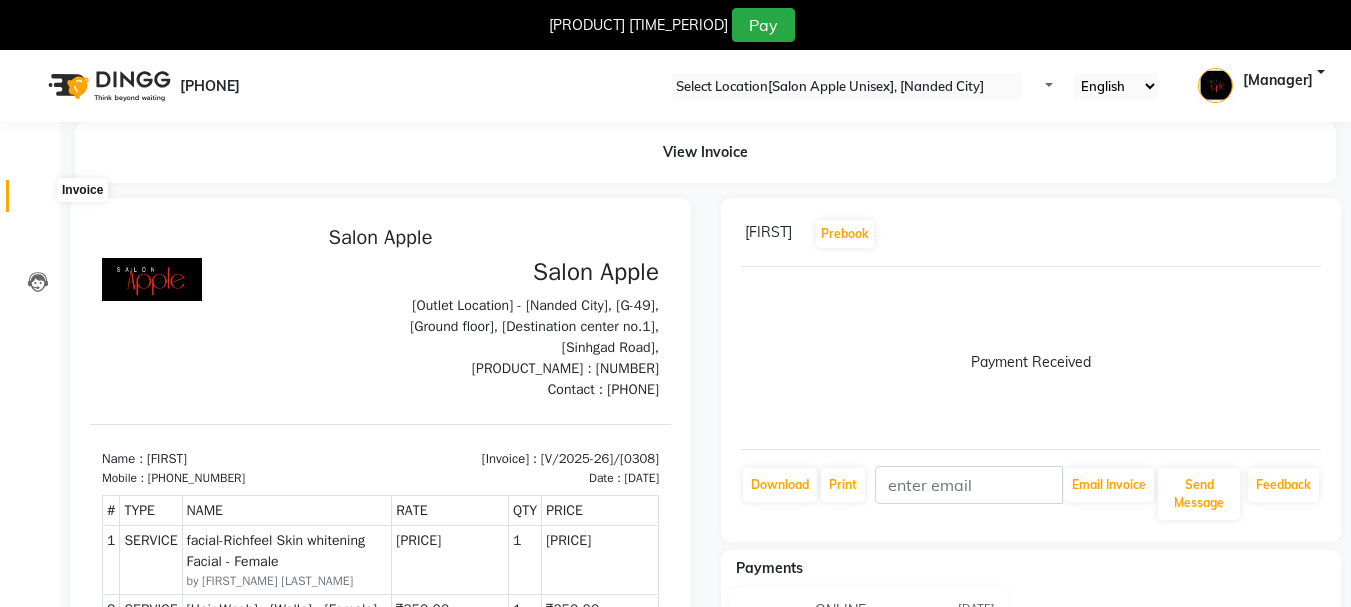 click at bounding box center (38, 201) 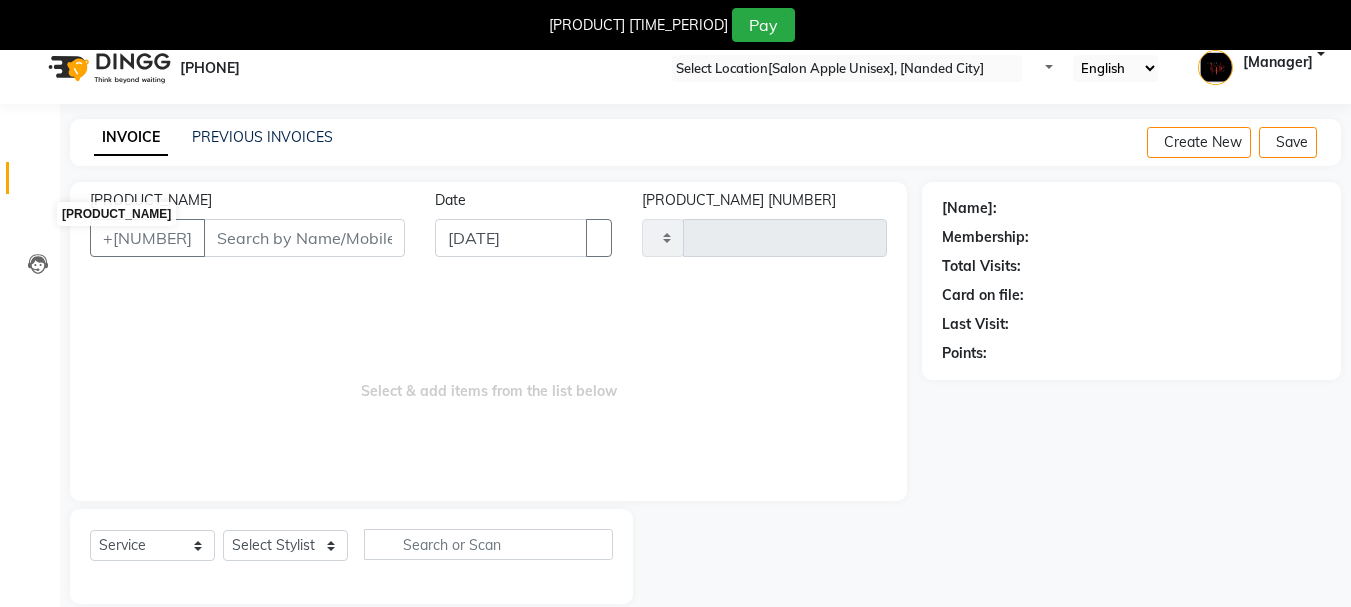 scroll, scrollTop: 50, scrollLeft: 0, axis: vertical 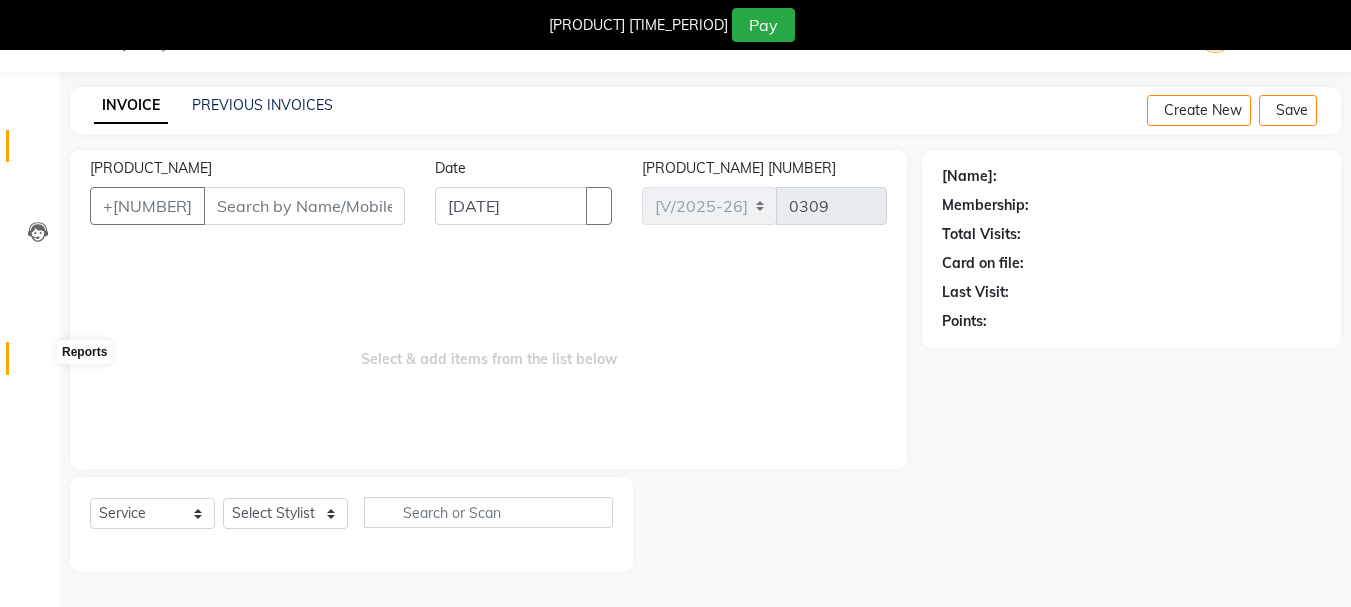 click at bounding box center (37, 363) 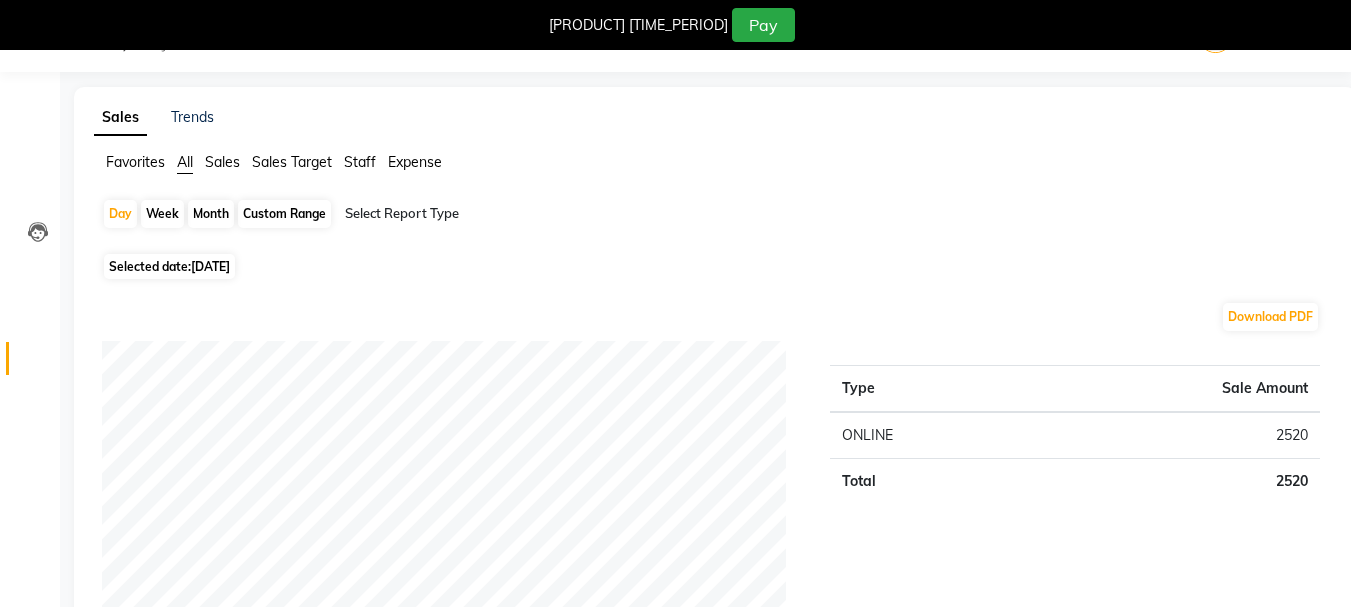scroll, scrollTop: 581, scrollLeft: 0, axis: vertical 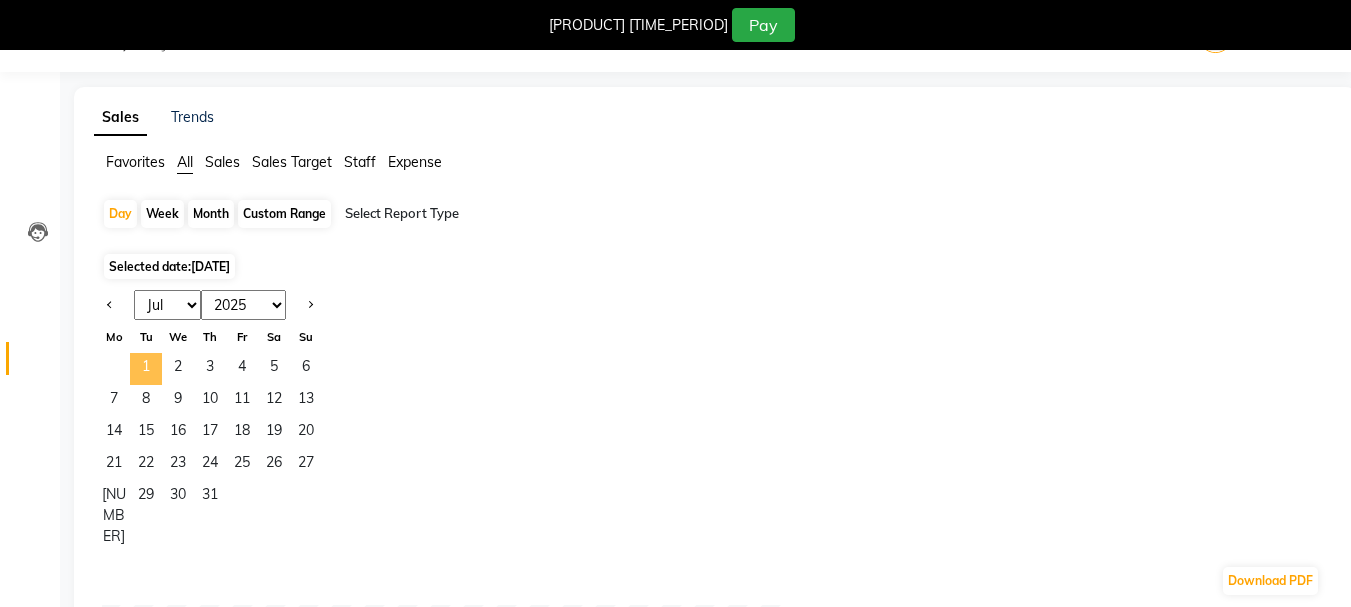click on "1" at bounding box center [146, 369] 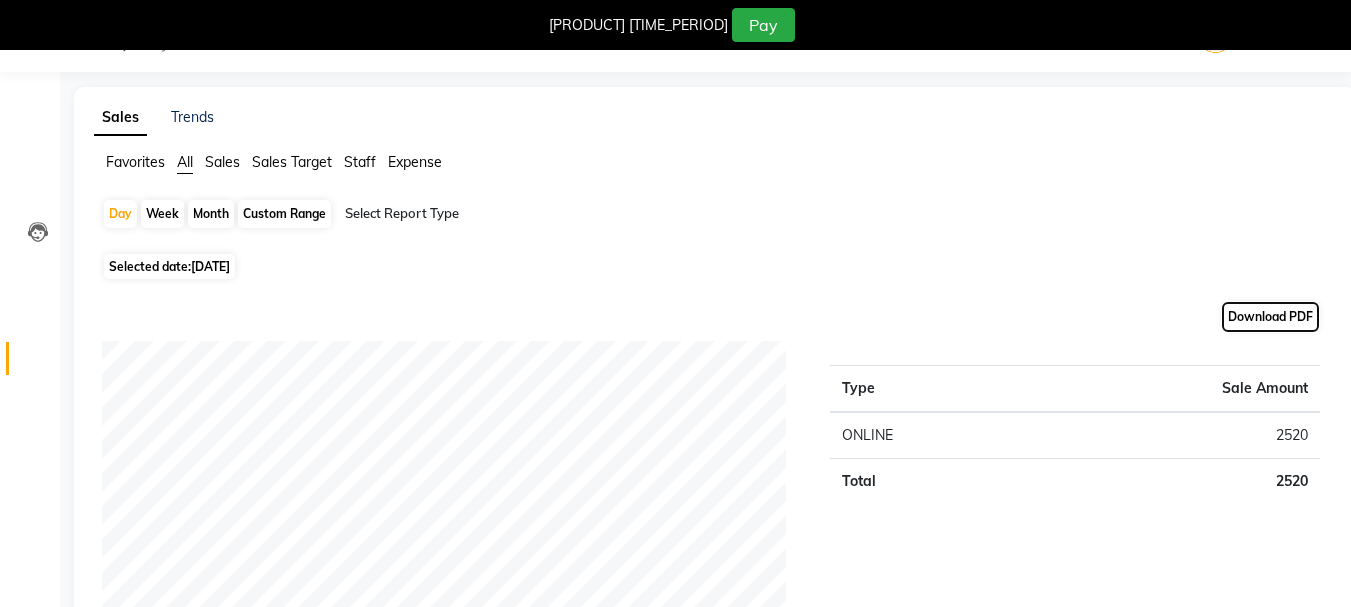 click on "Download PDF" at bounding box center (1270, 317) 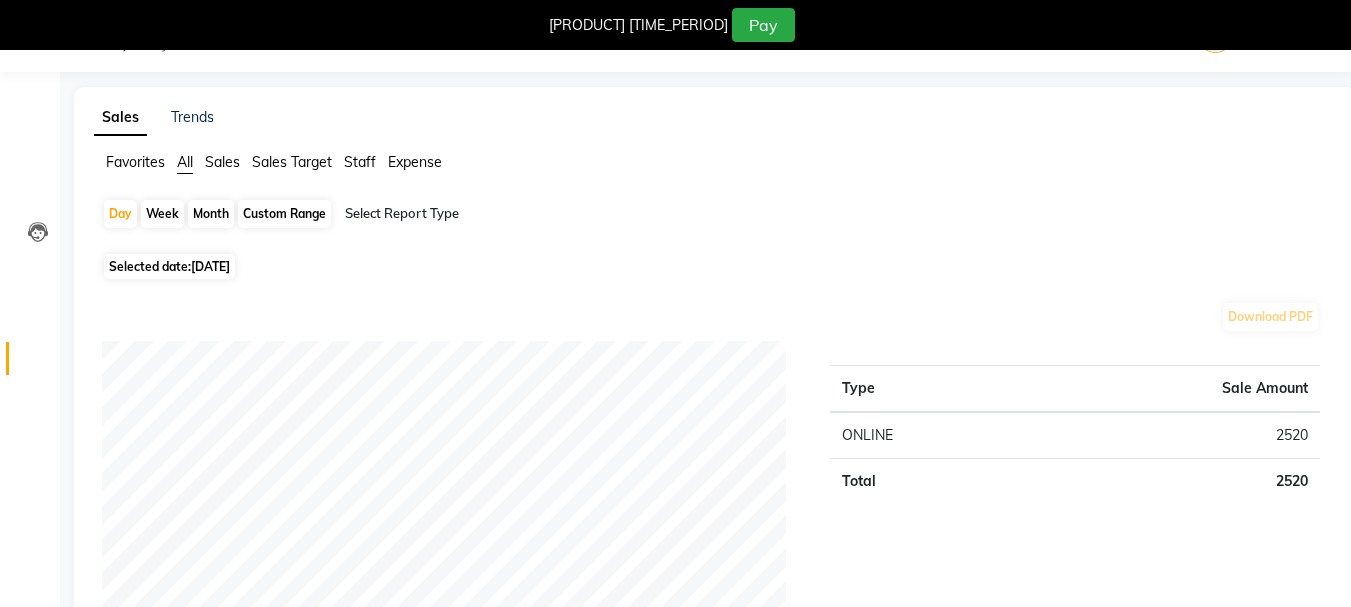 scroll, scrollTop: 0, scrollLeft: 0, axis: both 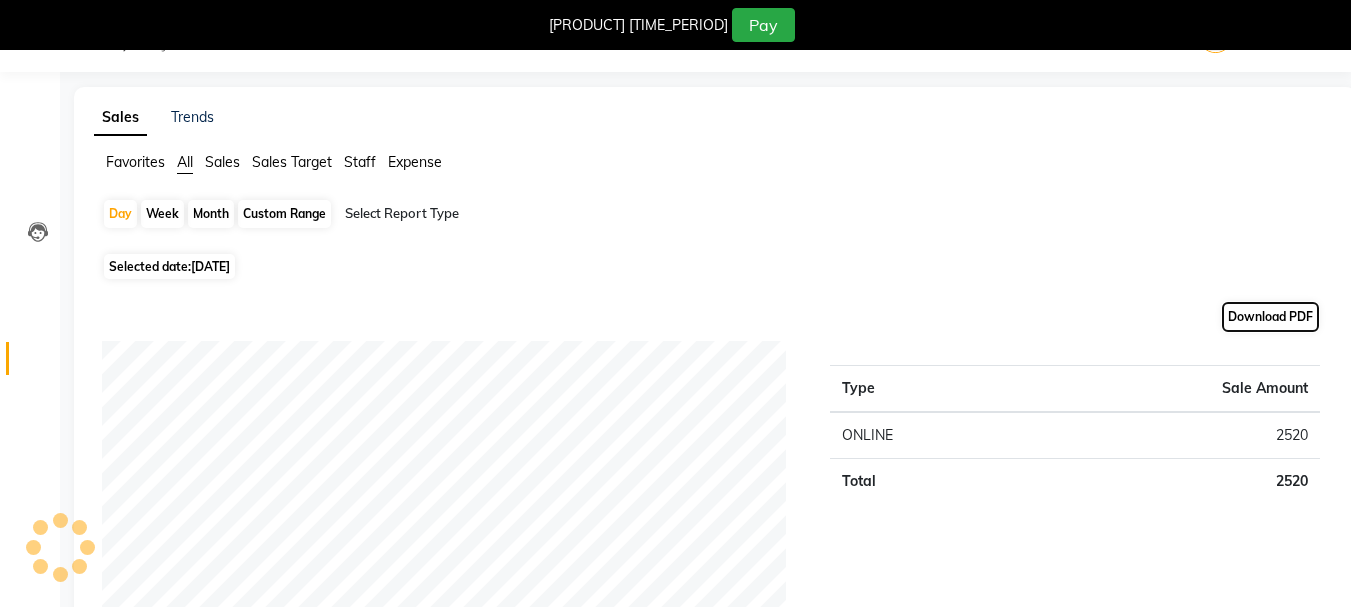 click on "Download PDF" at bounding box center [1270, 317] 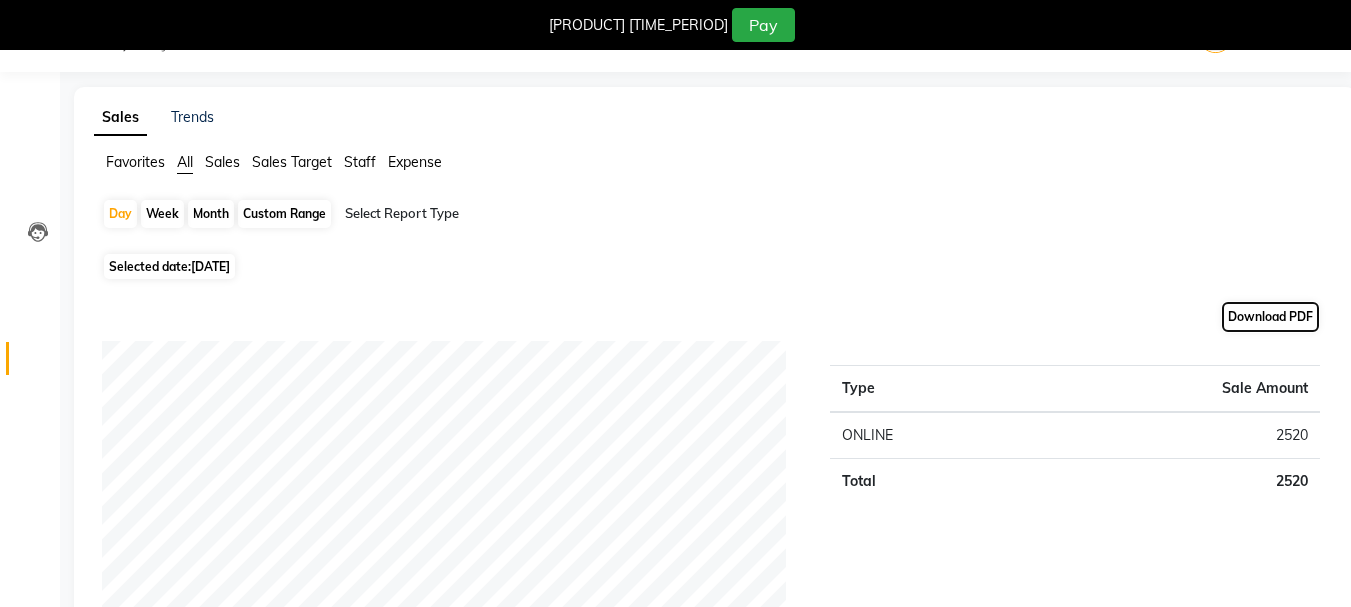 click on "Download PDF" at bounding box center [1270, 317] 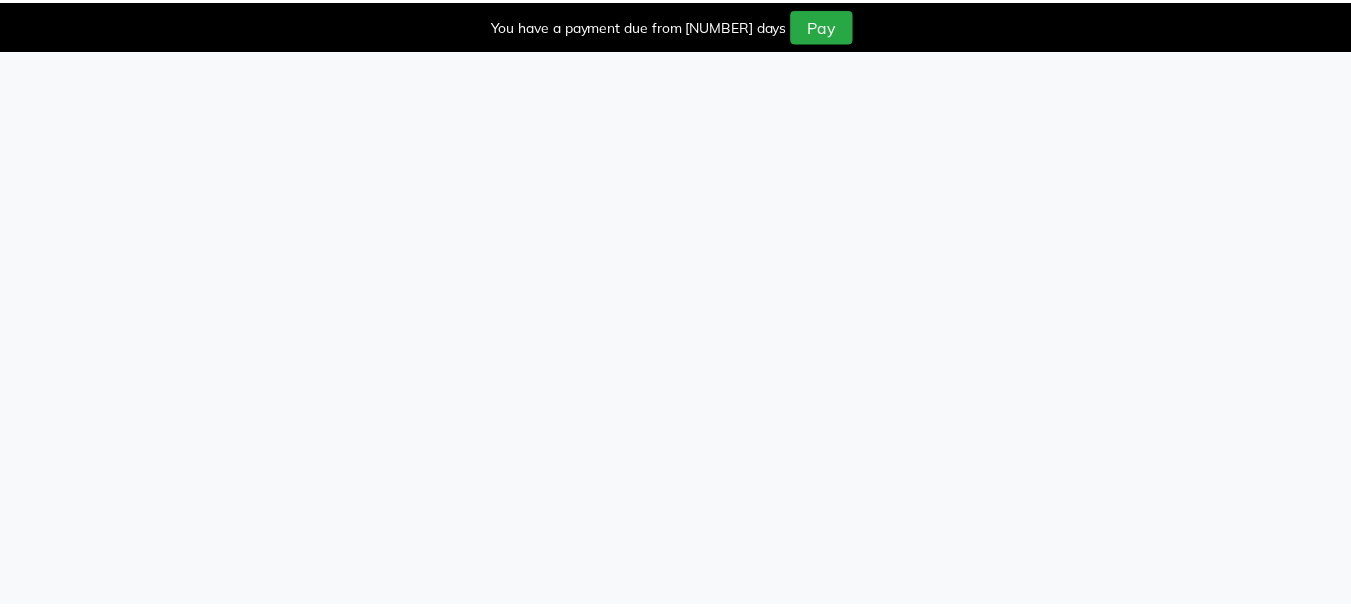 scroll, scrollTop: 0, scrollLeft: 0, axis: both 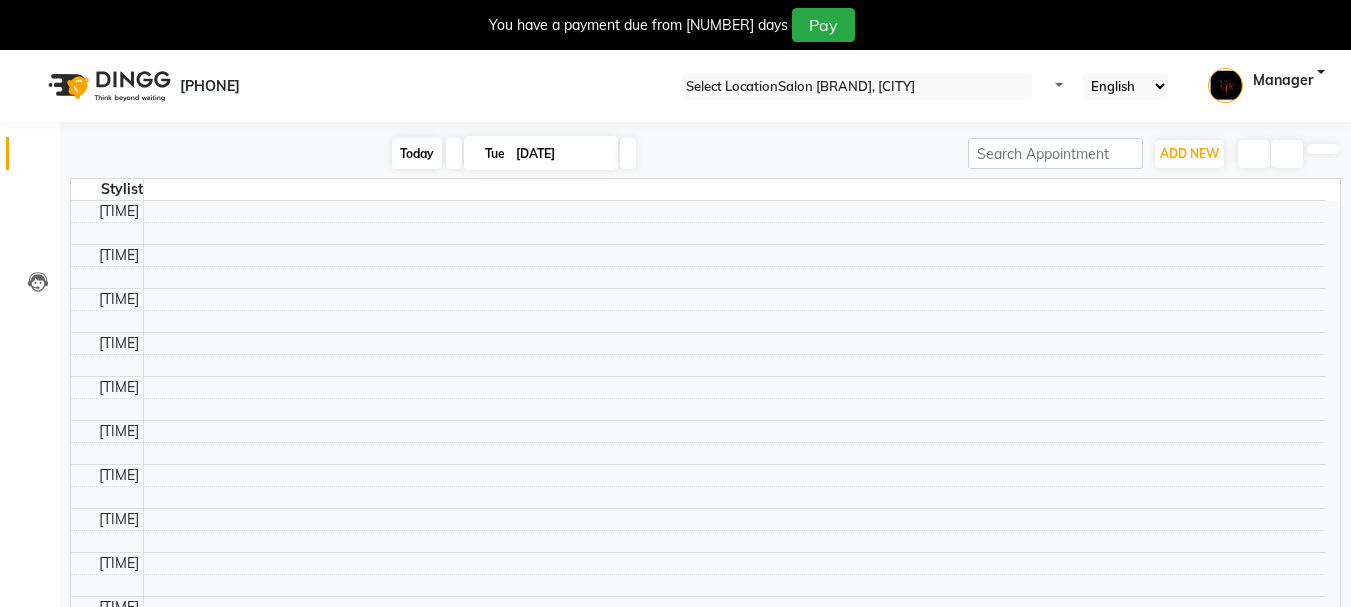 click on "Today" at bounding box center [417, 153] 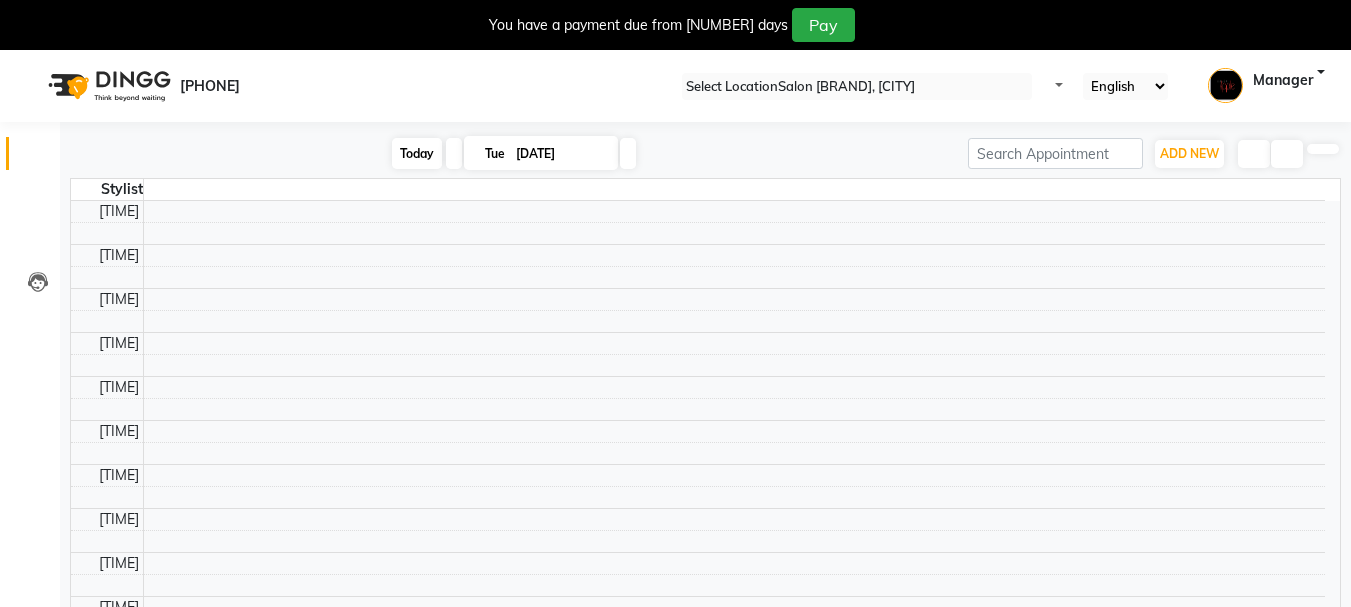 click on "Today" at bounding box center (417, 153) 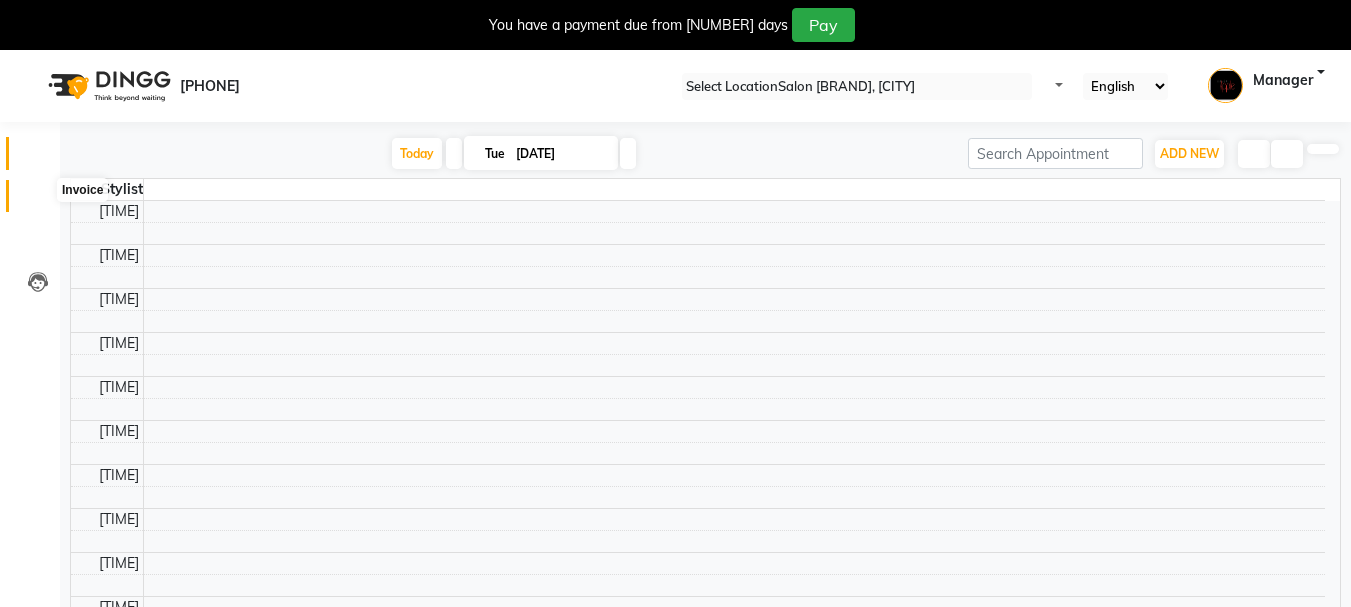 click at bounding box center [38, 201] 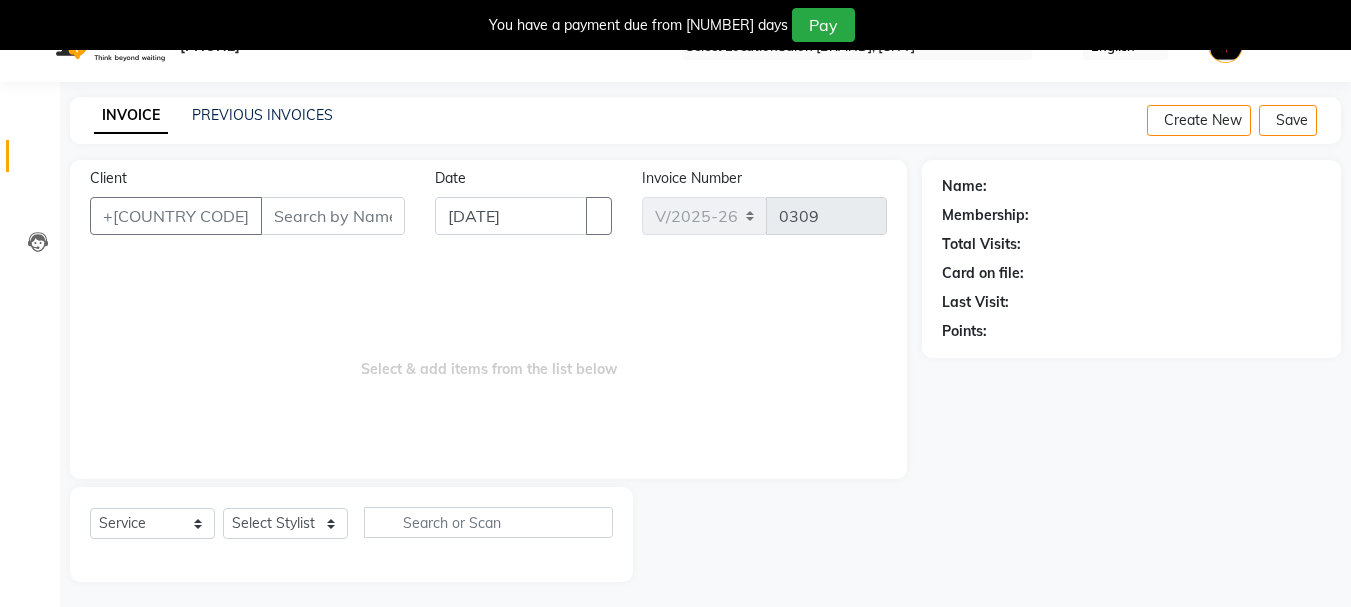 scroll, scrollTop: 50, scrollLeft: 0, axis: vertical 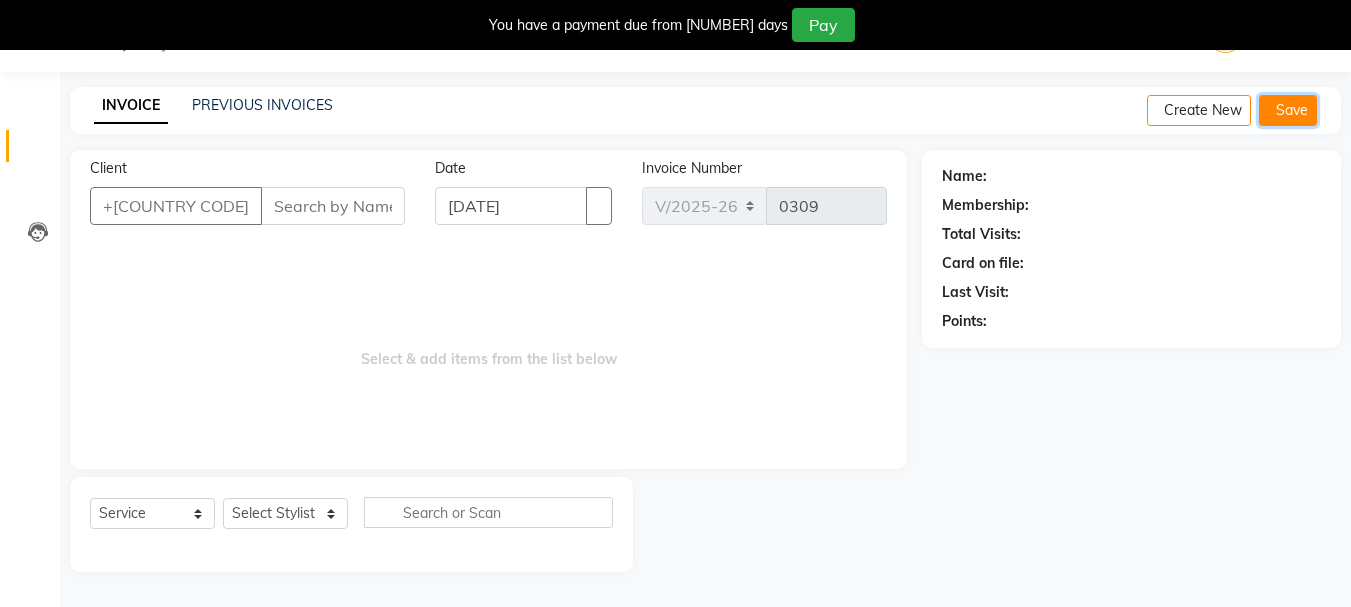 click on "Save" at bounding box center (1288, 110) 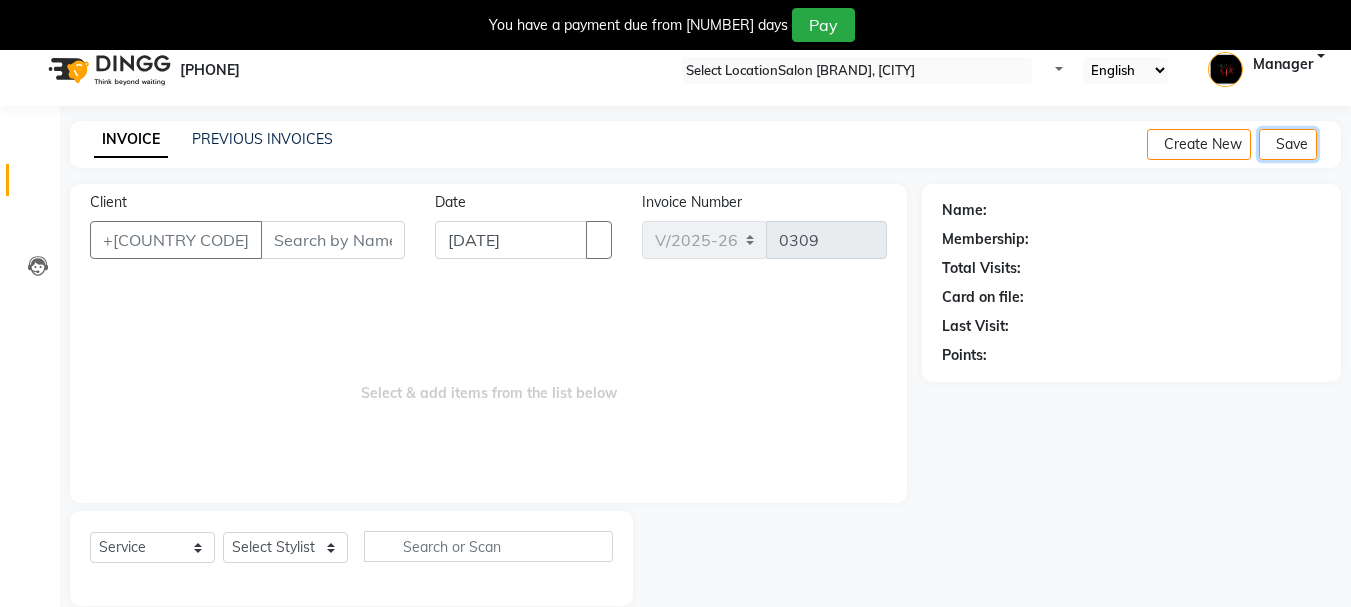 scroll, scrollTop: 0, scrollLeft: 0, axis: both 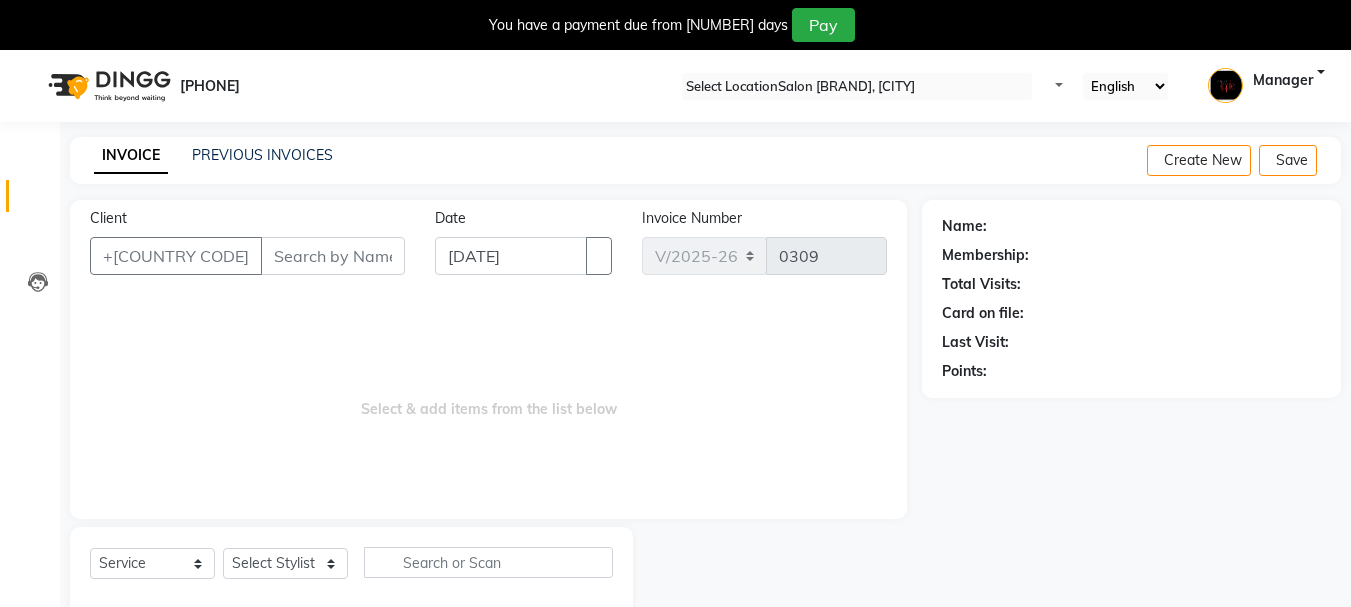 click at bounding box center [31, 58] 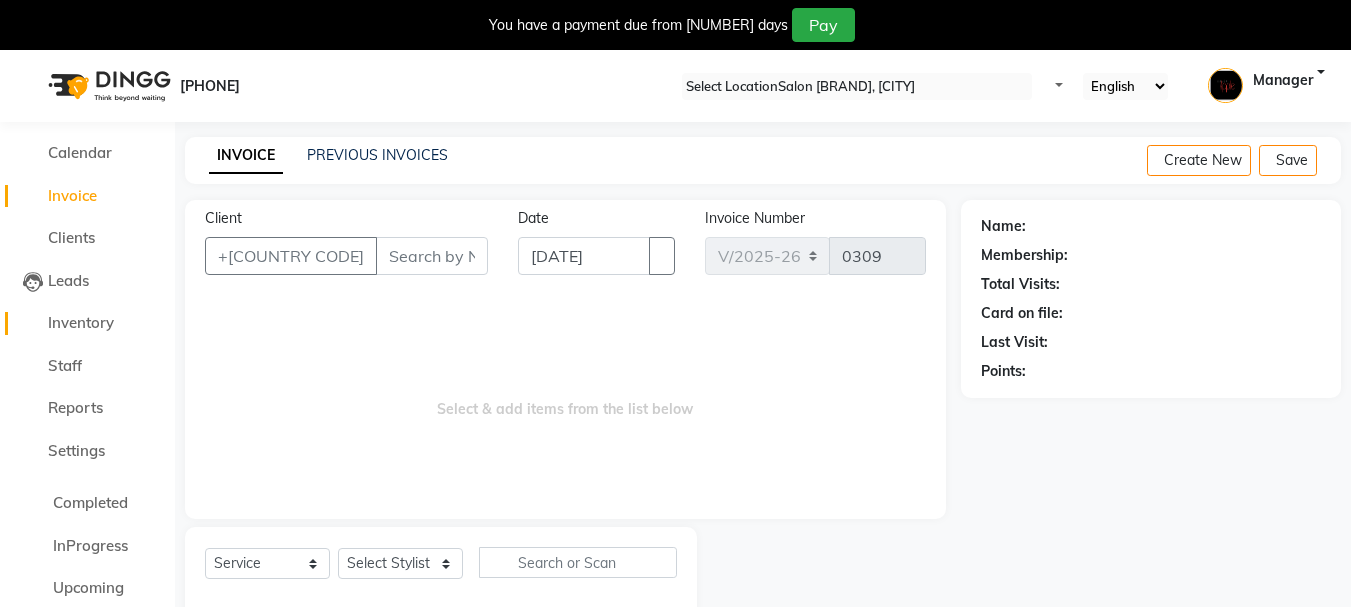 click on "Inventory" at bounding box center [81, 322] 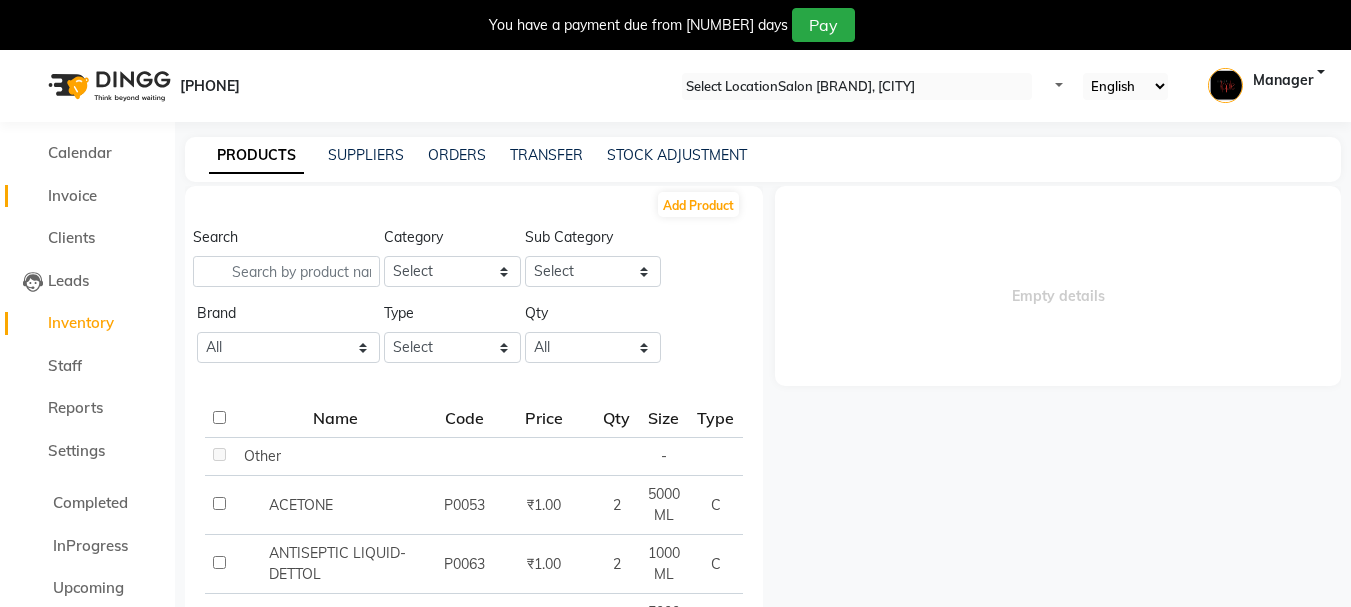 click on "Invoice" at bounding box center (72, 195) 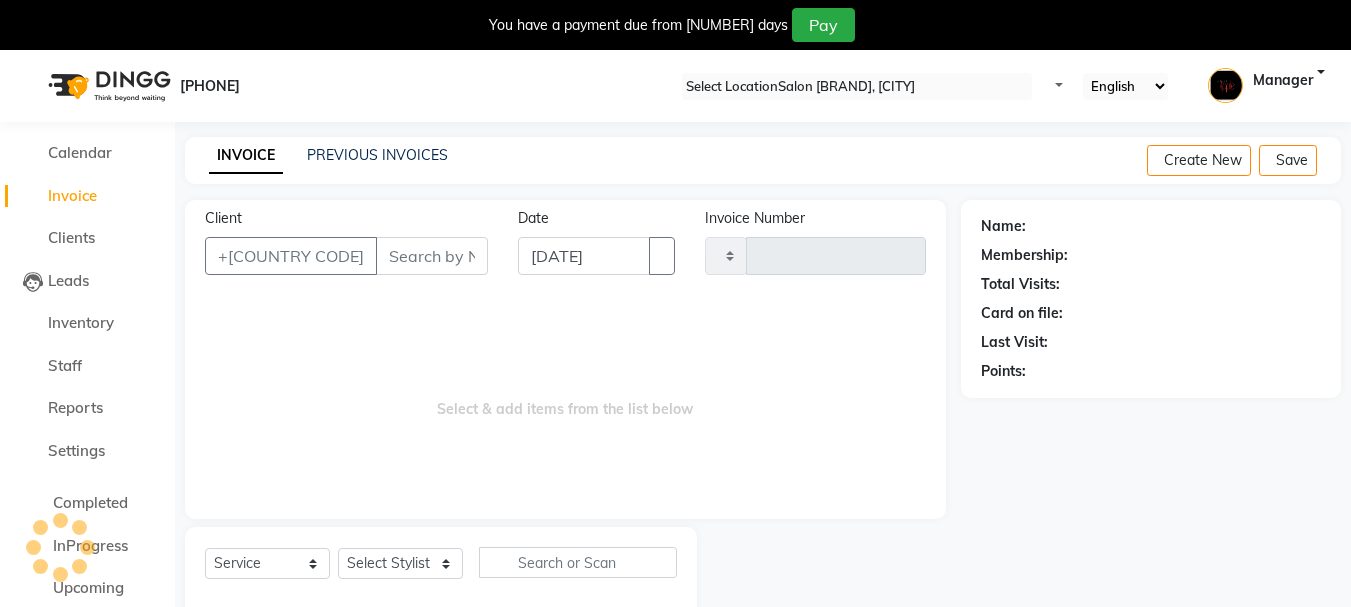 scroll, scrollTop: 50, scrollLeft: 0, axis: vertical 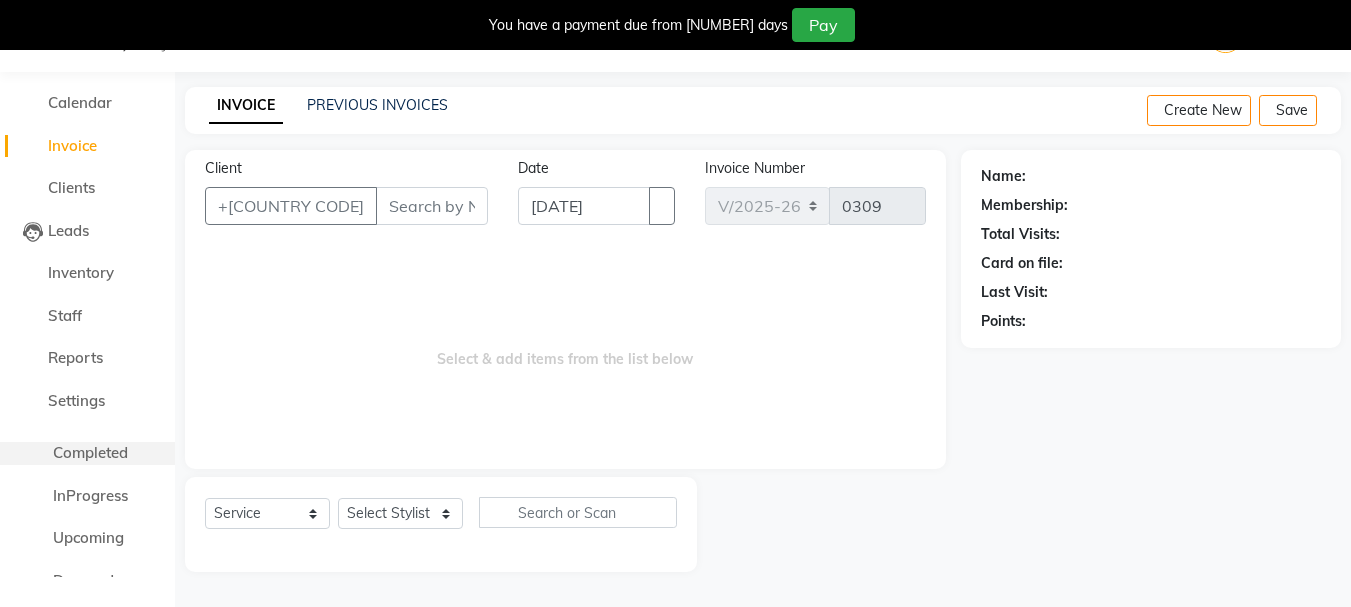 click at bounding box center (160, 457) 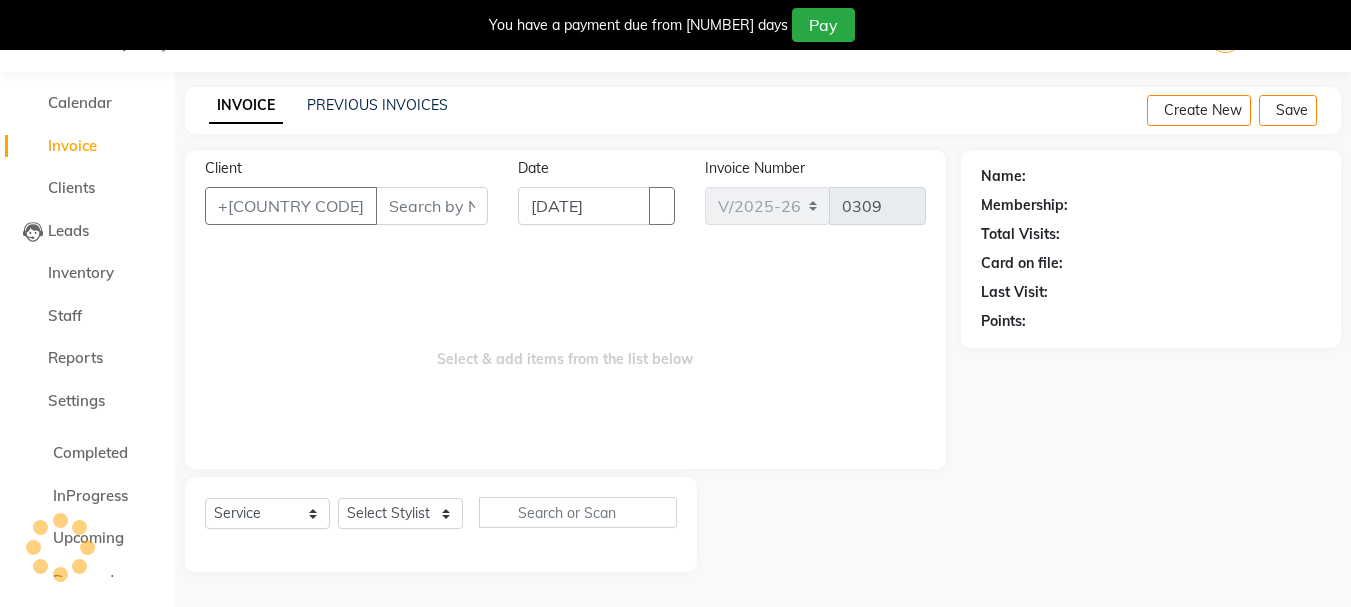 click on "Select & add items from the list below" at bounding box center (565, 349) 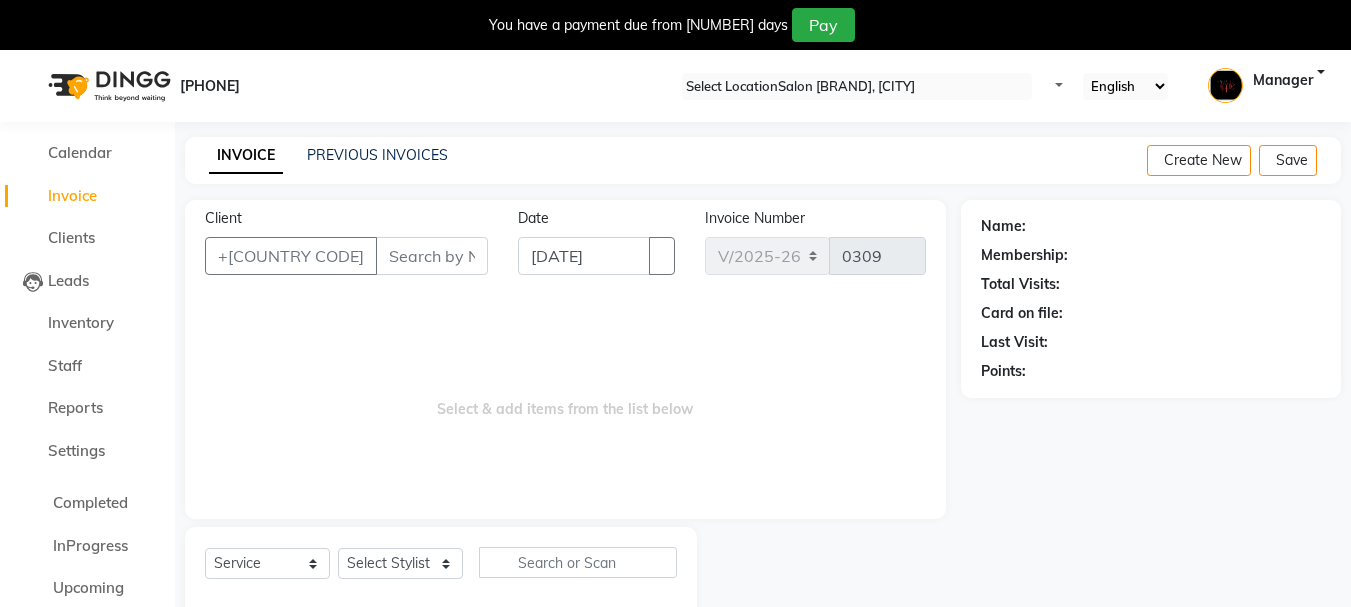 scroll, scrollTop: 50, scrollLeft: 0, axis: vertical 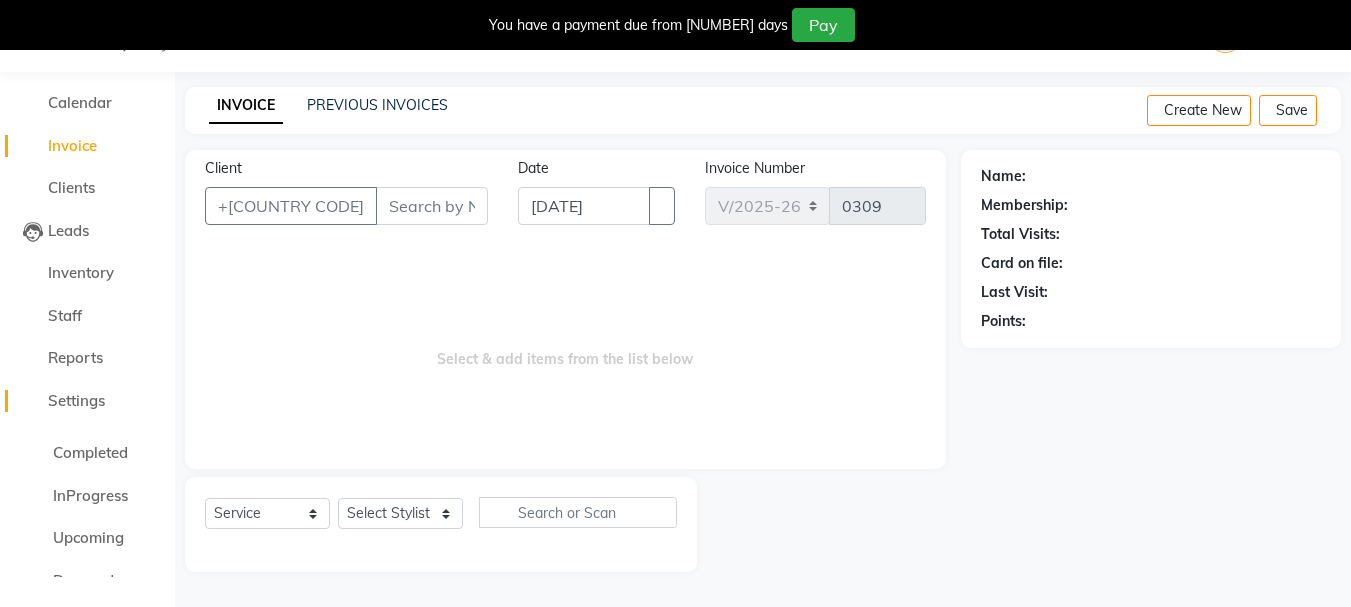 click on "Settings" at bounding box center (76, 400) 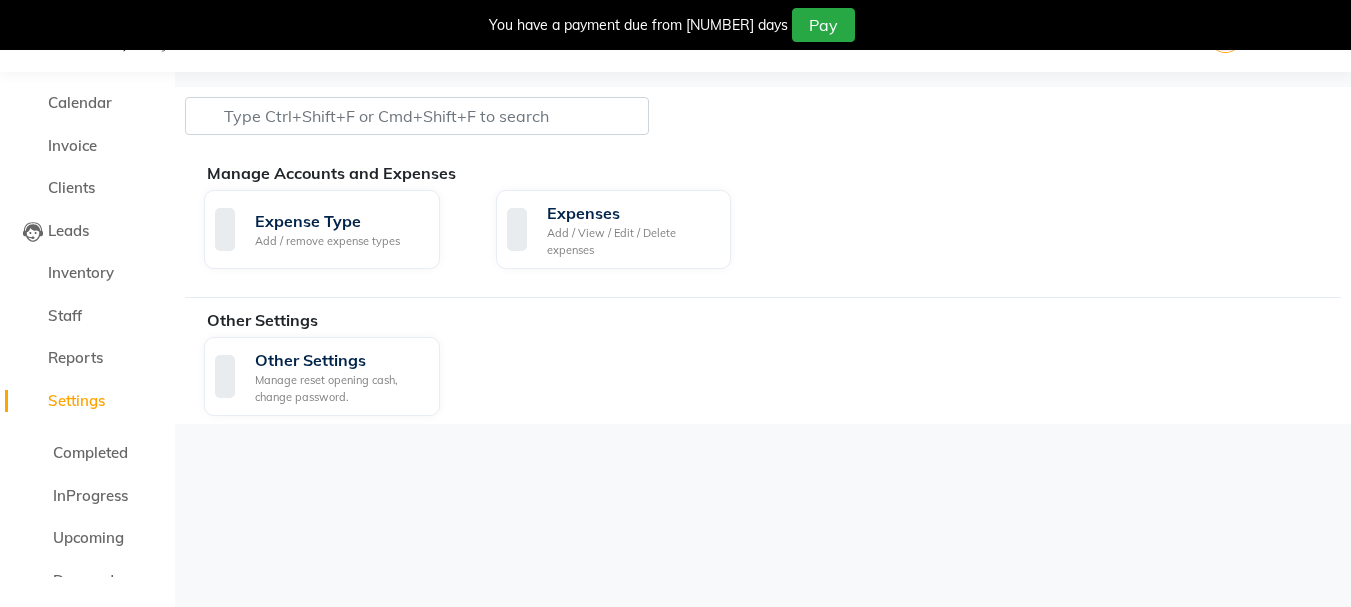 scroll, scrollTop: 1, scrollLeft: 0, axis: vertical 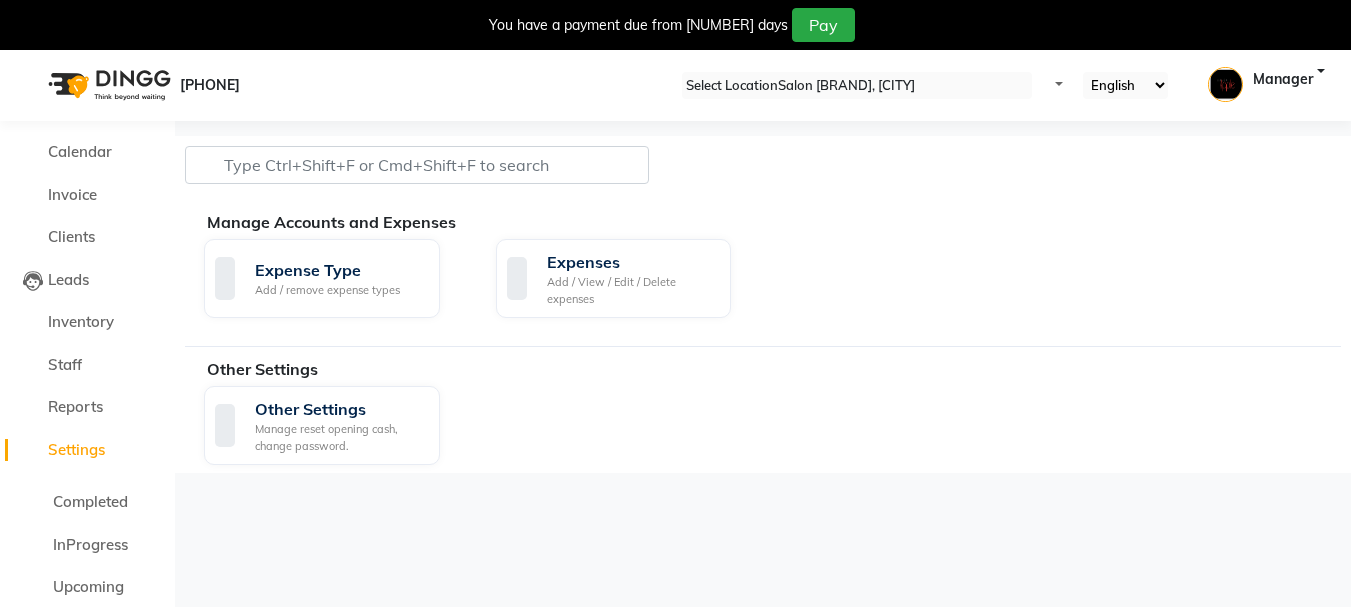 click at bounding box center (31, 57) 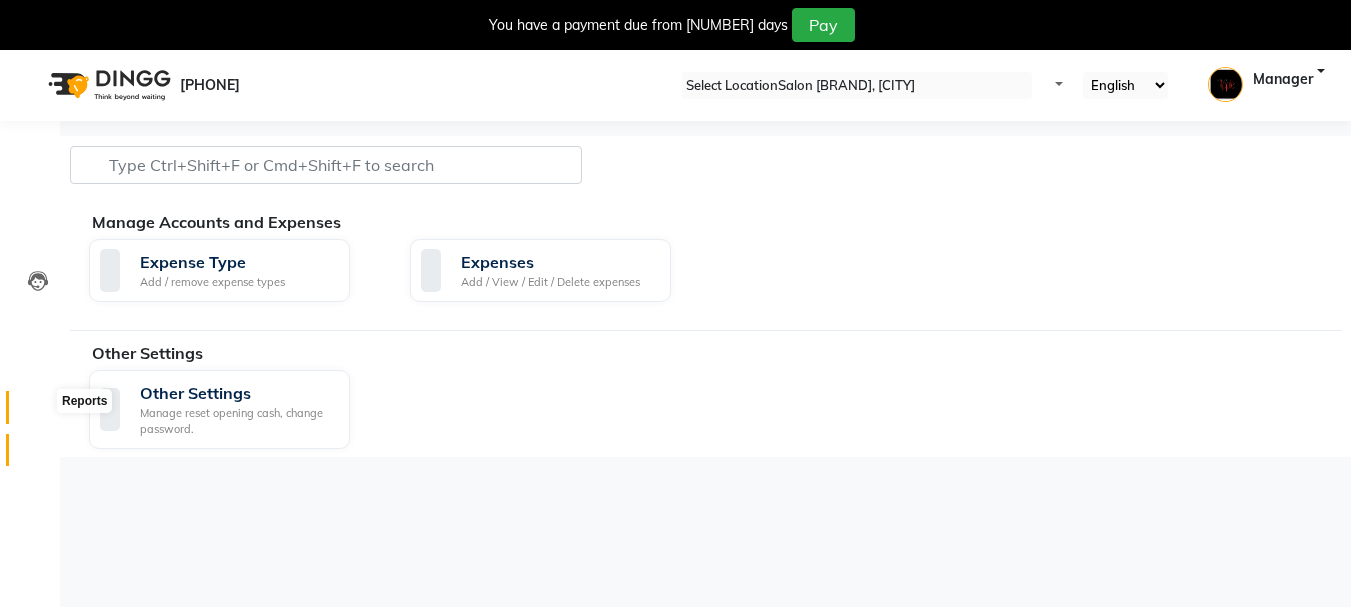 click at bounding box center [38, 412] 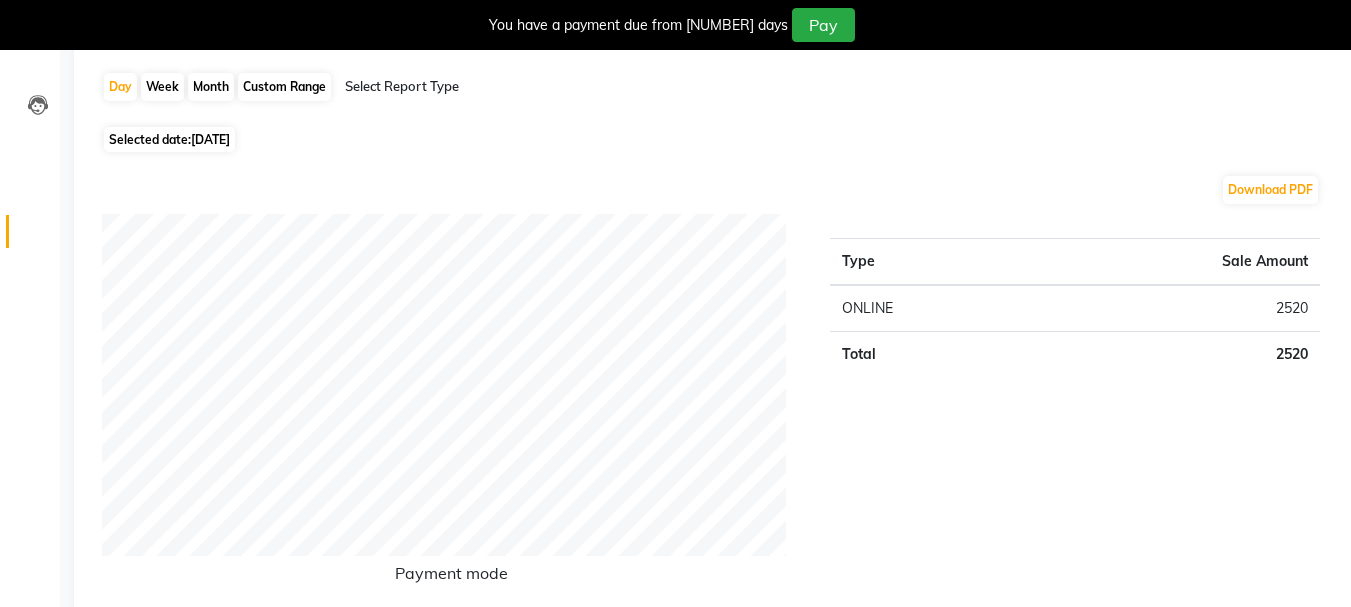 scroll, scrollTop: 0, scrollLeft: 0, axis: both 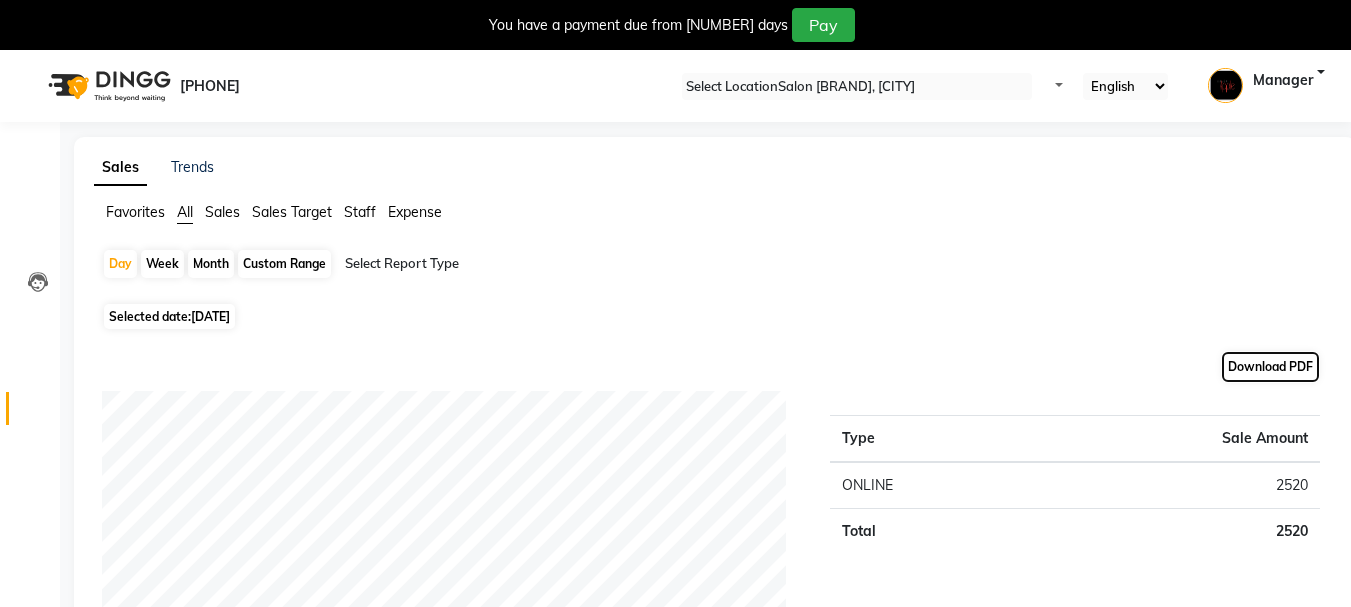 click on "Download PDF" at bounding box center (1270, 367) 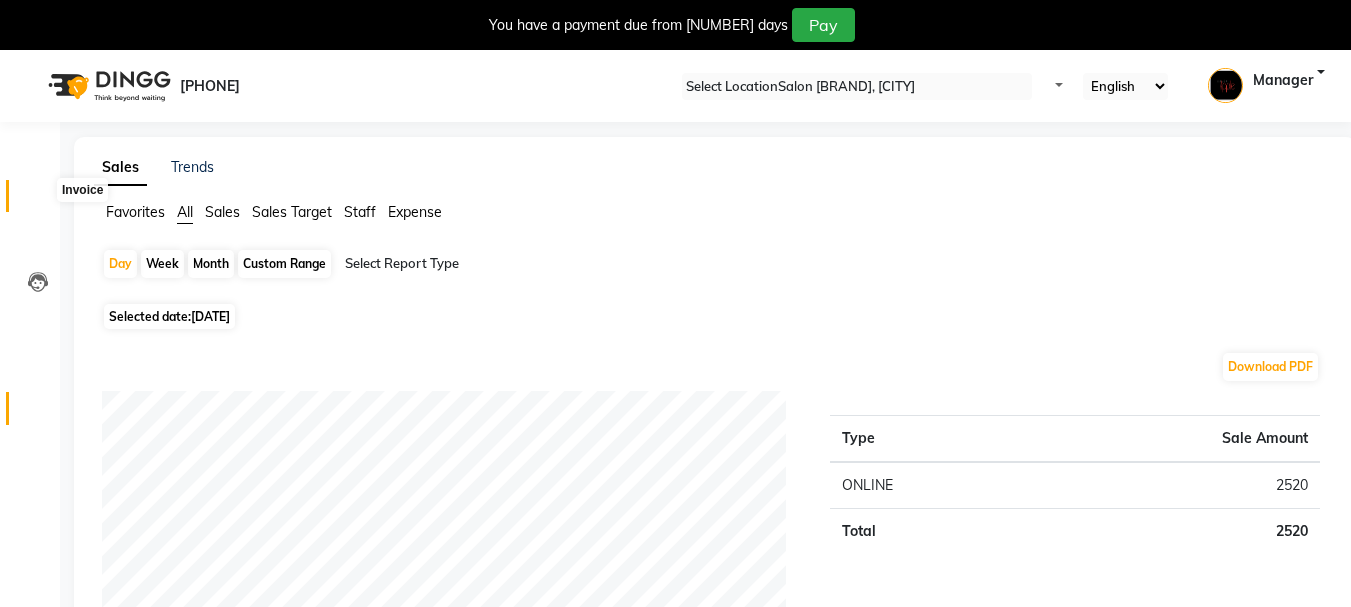 click at bounding box center [38, 201] 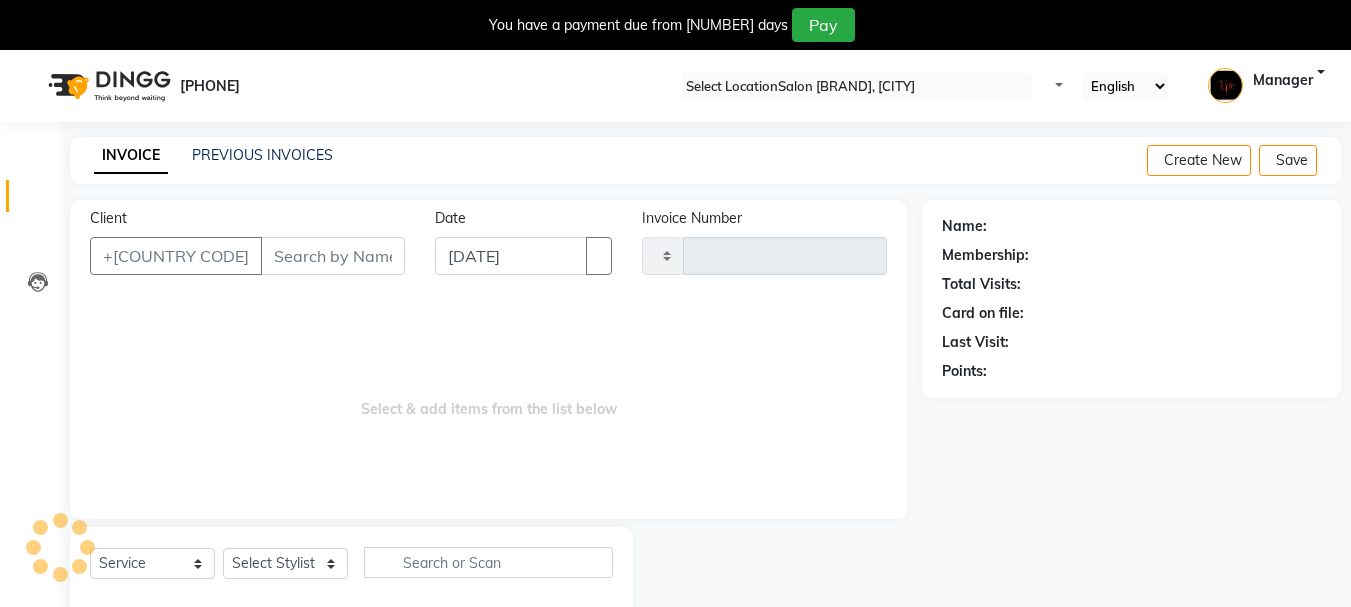 scroll, scrollTop: 50, scrollLeft: 0, axis: vertical 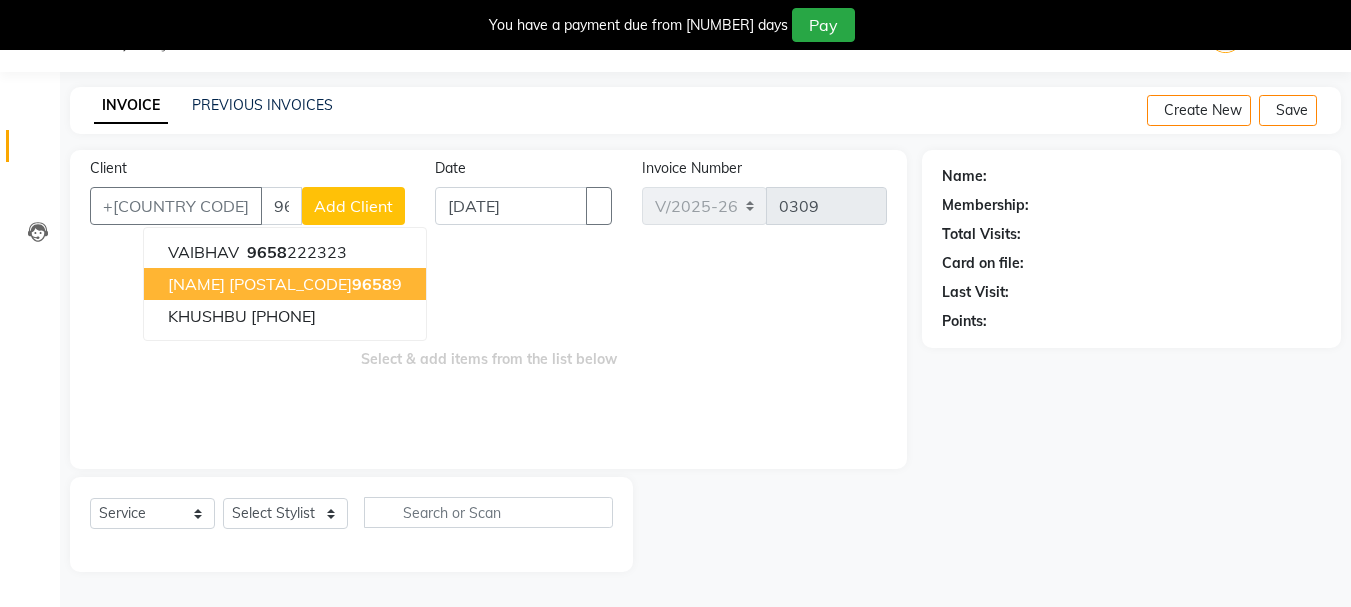 click on "reshu agrawal" at bounding box center [196, 284] 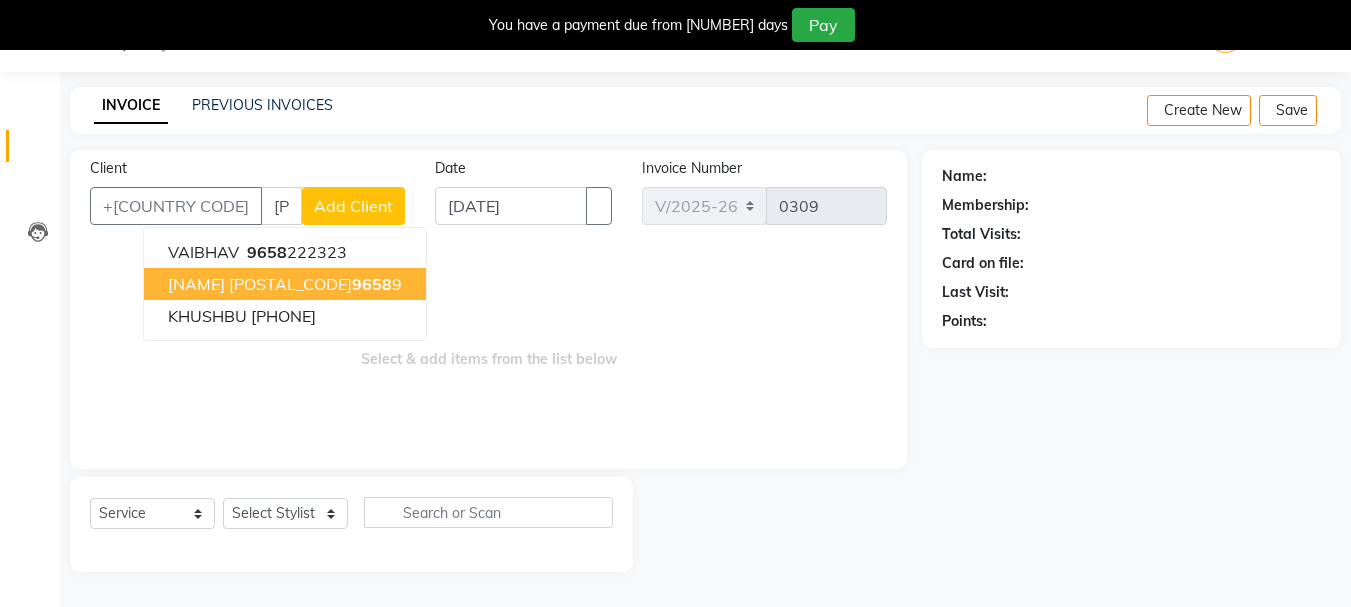 type on "9960296589" 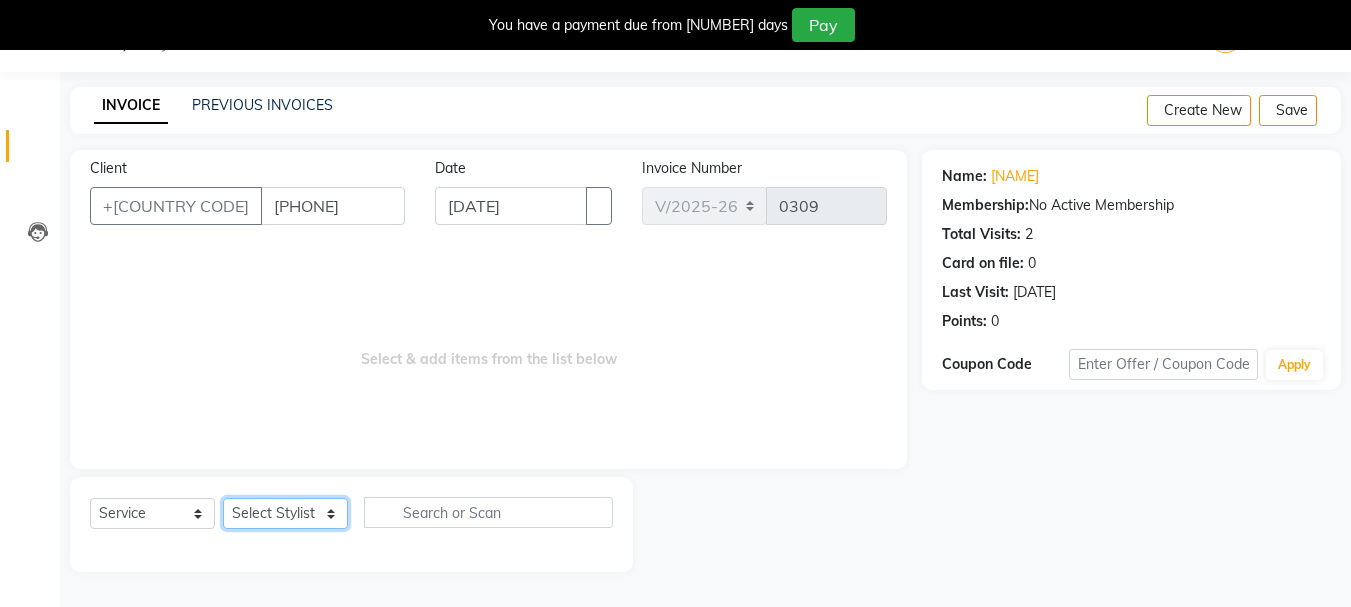 click on "Select Stylist [NAME] [NAME] [NAME] [NAME] [NAME] [NAME] [NAME] [NAME] [NAME] [NAME] [NAME]" at bounding box center [285, 513] 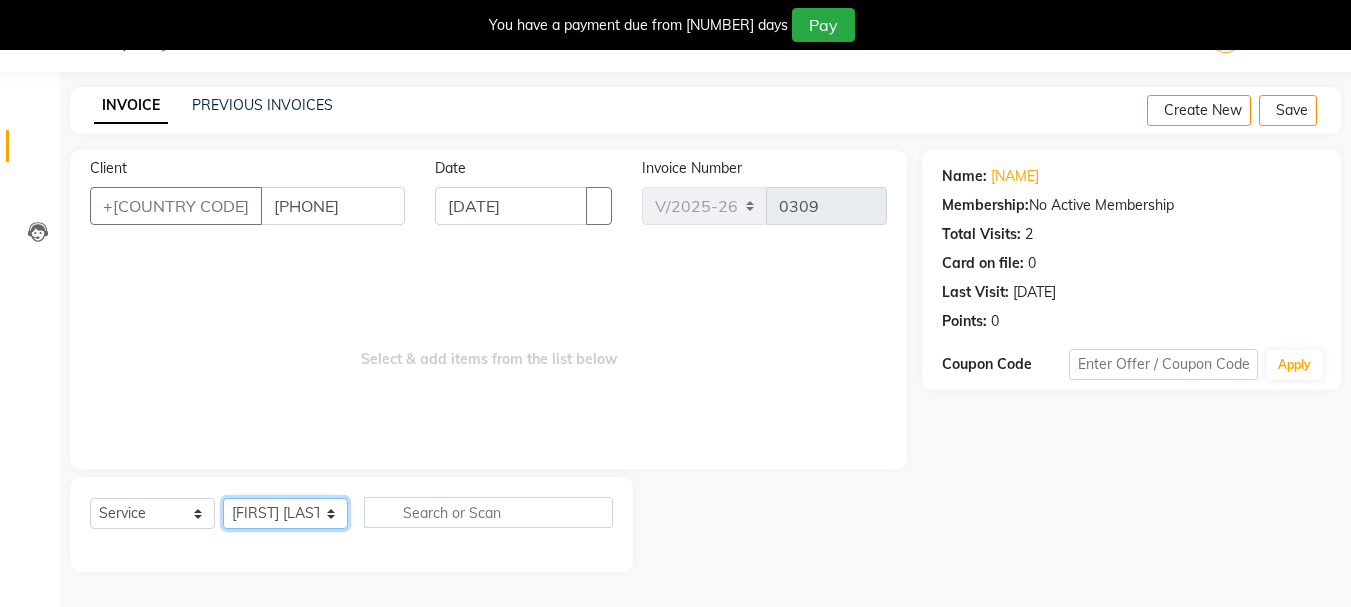 click on "Select Stylist [NAME] [NAME] [NAME] [NAME] [NAME] [NAME] [NAME] [NAME] [NAME] [NAME] [NAME]" at bounding box center [285, 513] 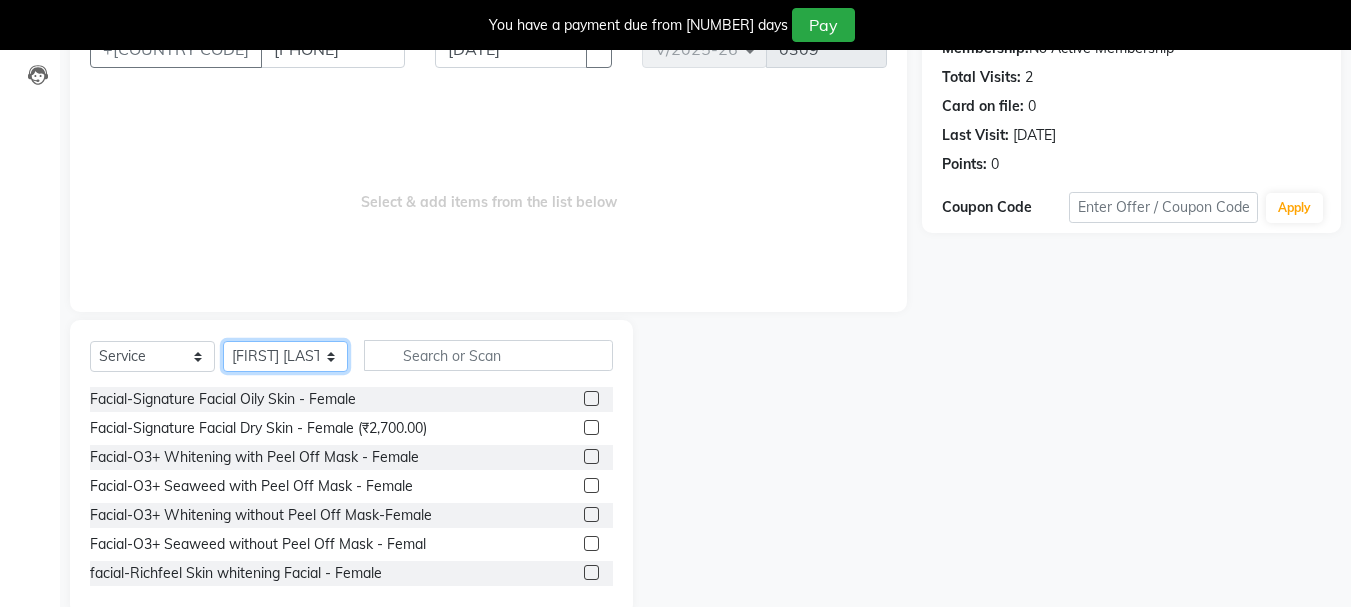 scroll, scrollTop: 244, scrollLeft: 0, axis: vertical 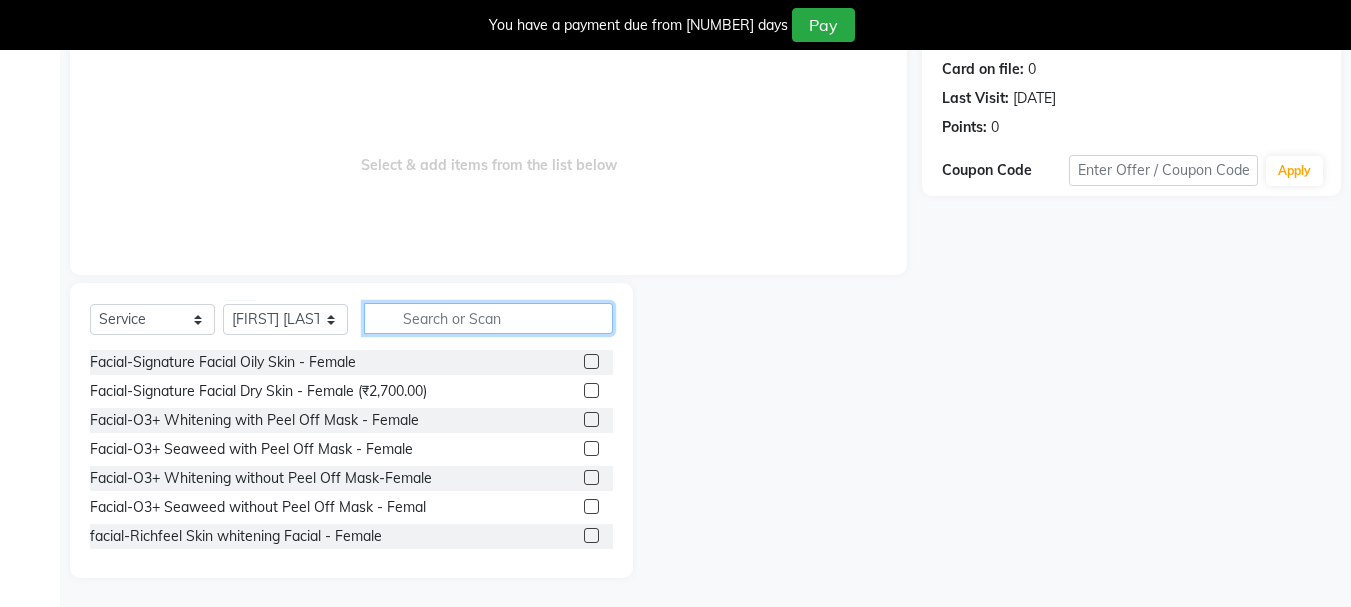 click at bounding box center (488, 318) 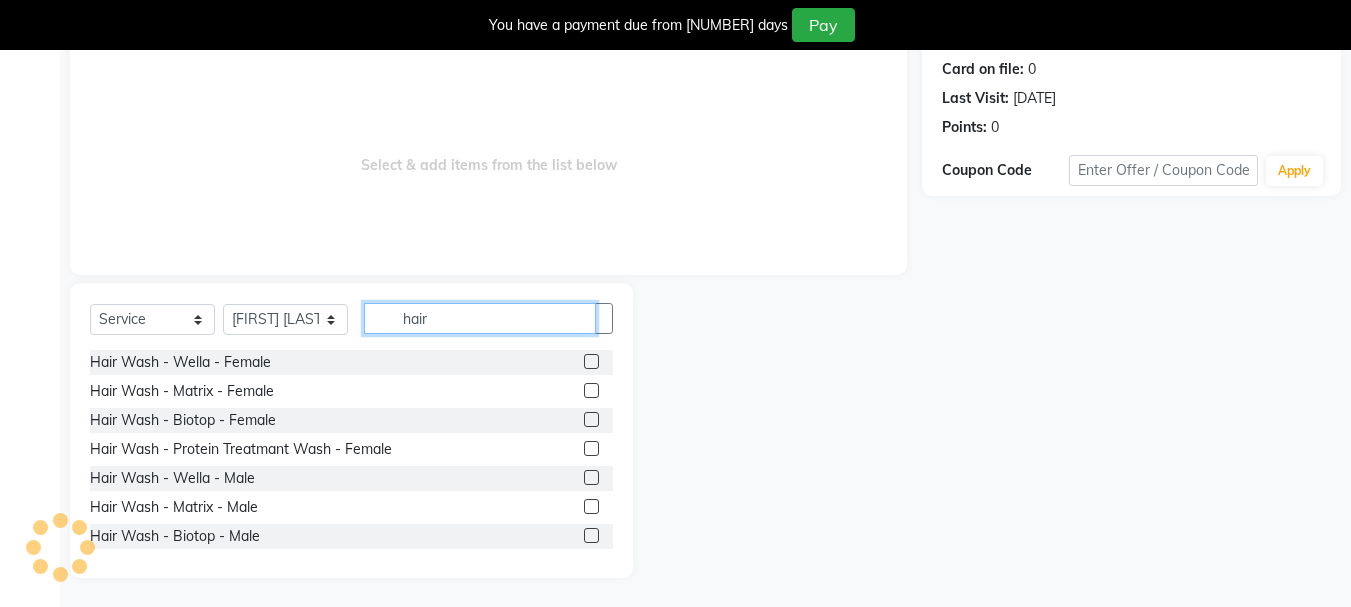 type on "hair" 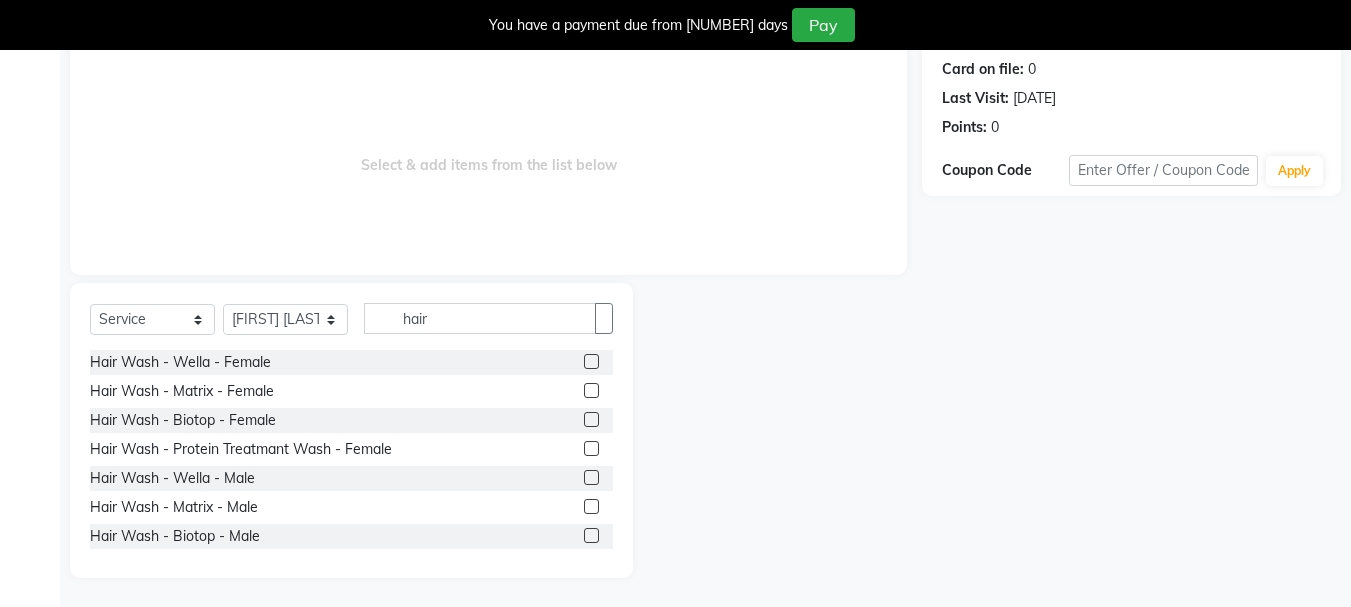 click at bounding box center (591, 390) 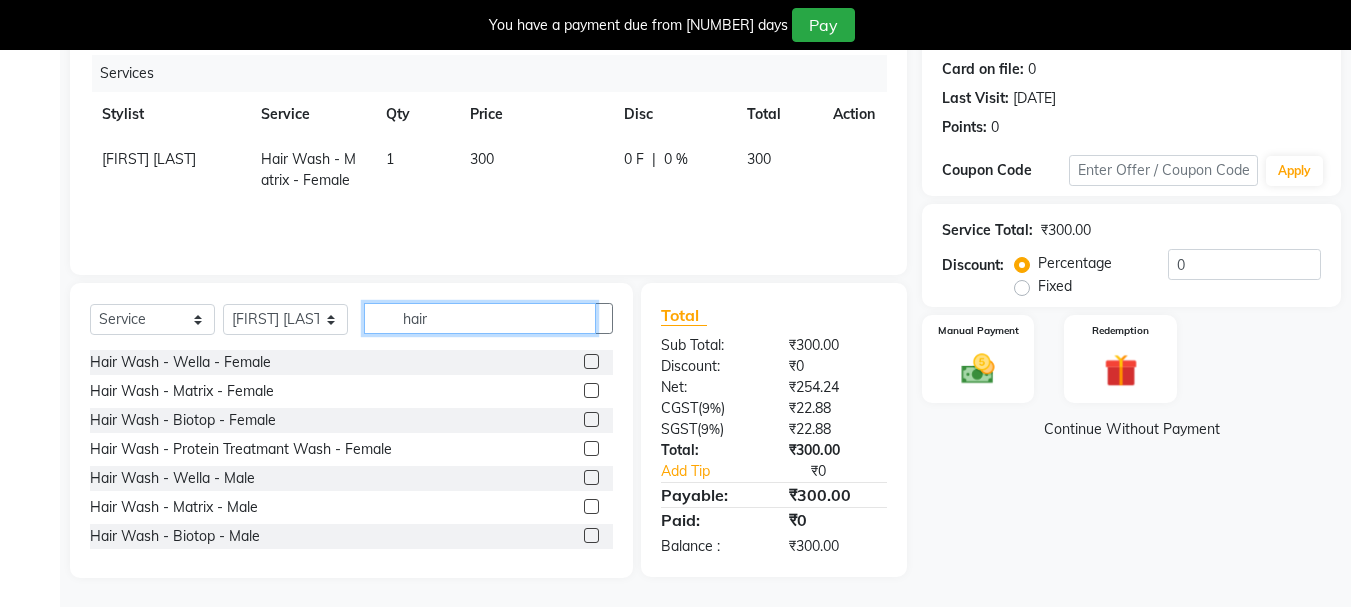 click on "hair" at bounding box center [480, 318] 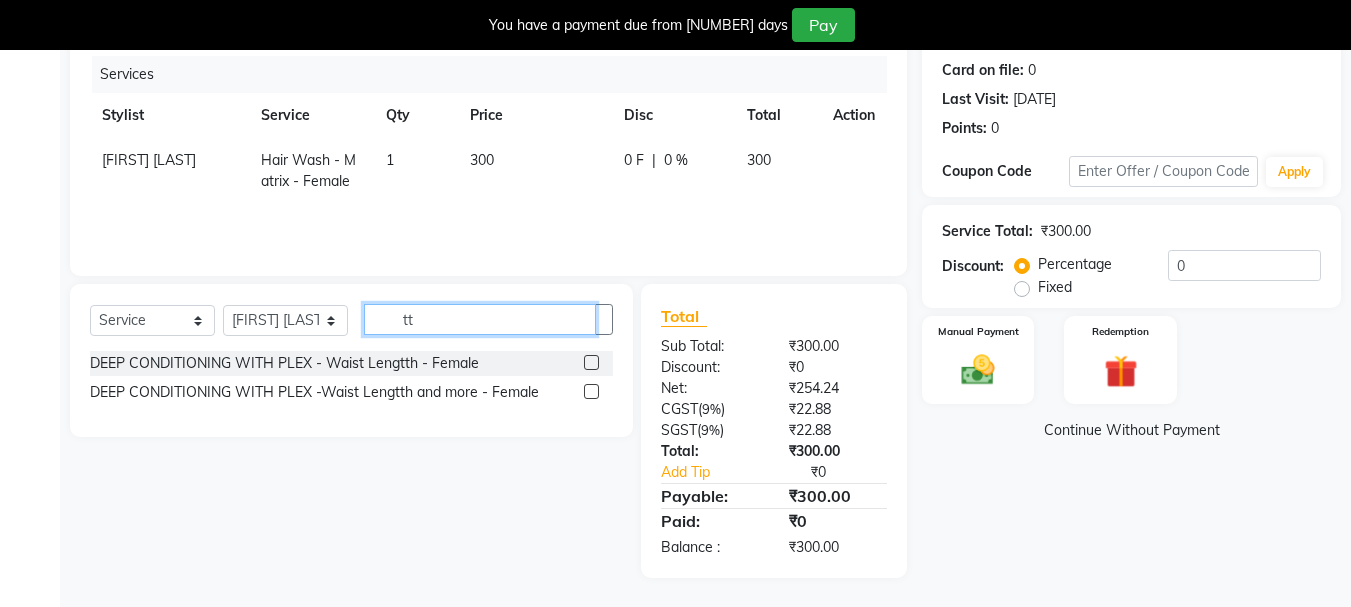 scroll, scrollTop: 244, scrollLeft: 0, axis: vertical 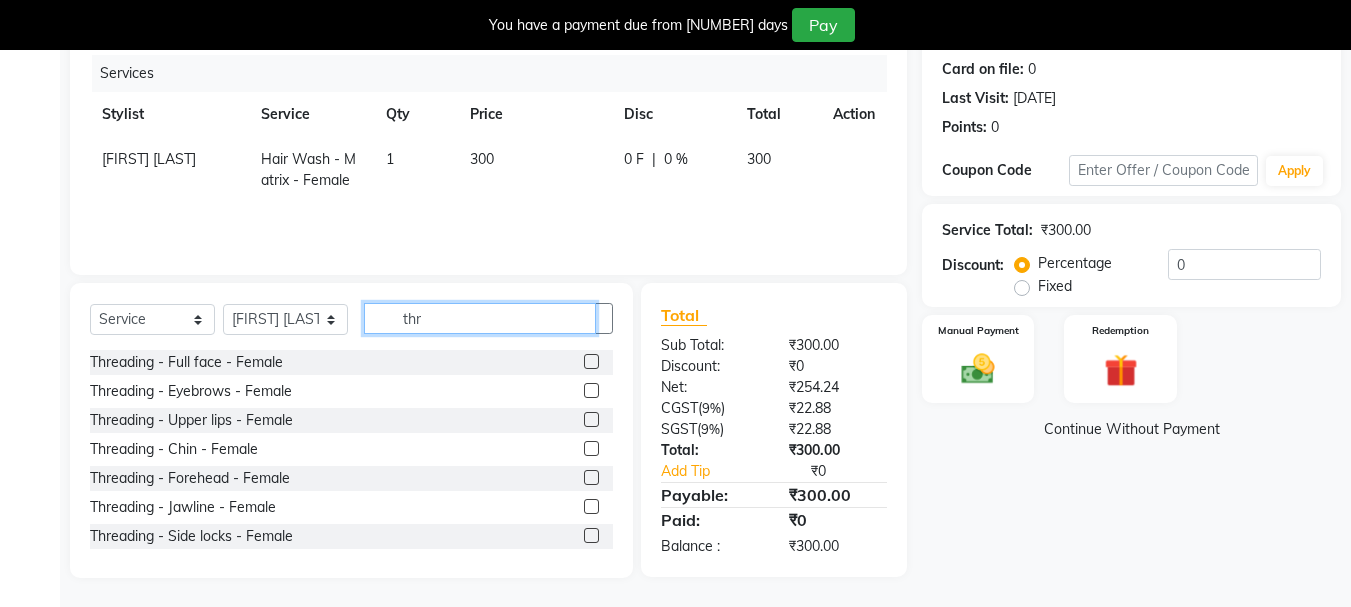 type on "thr" 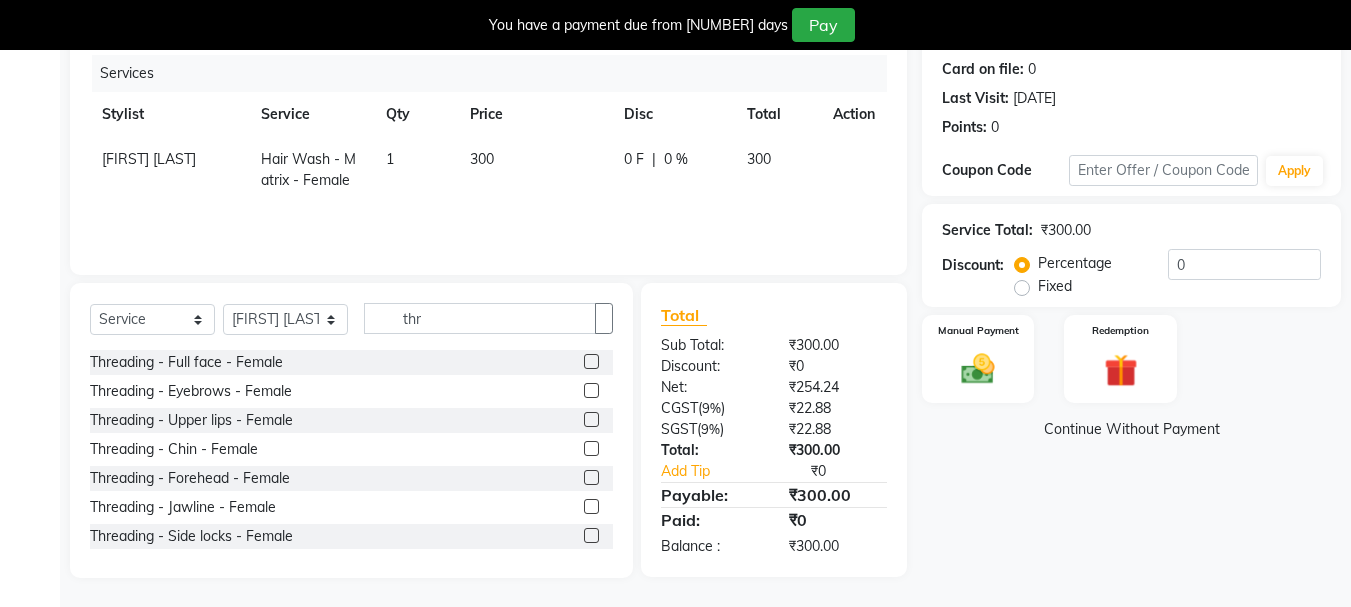 click at bounding box center (591, 390) 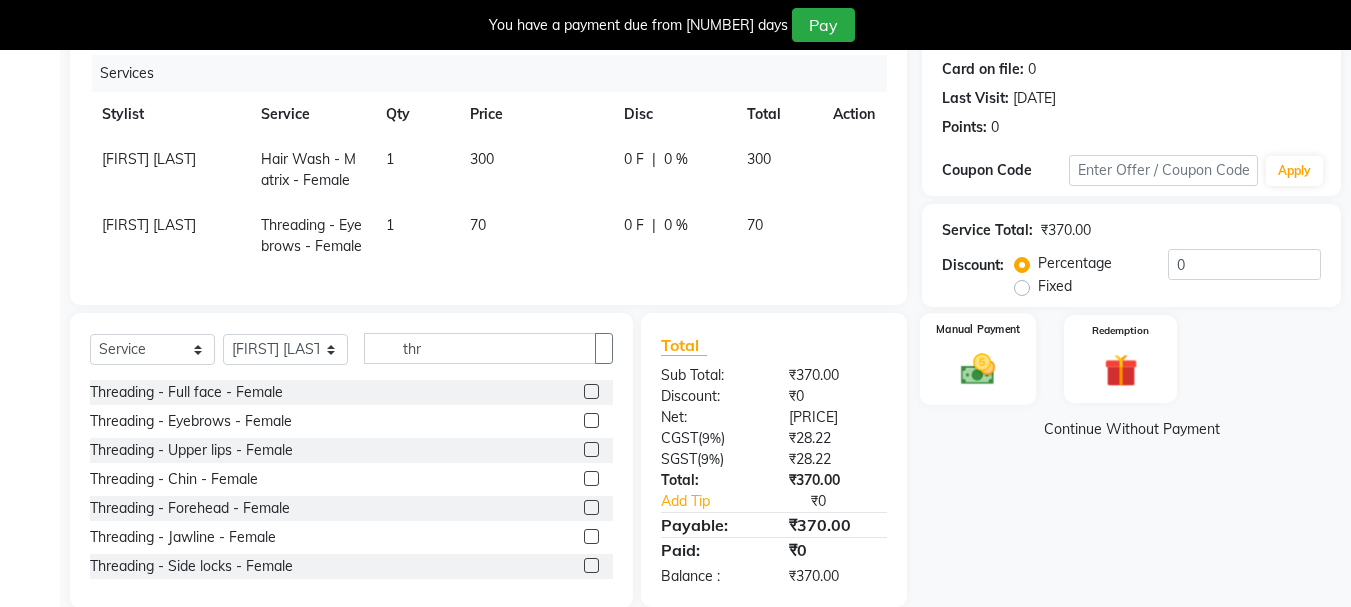click at bounding box center [978, 369] 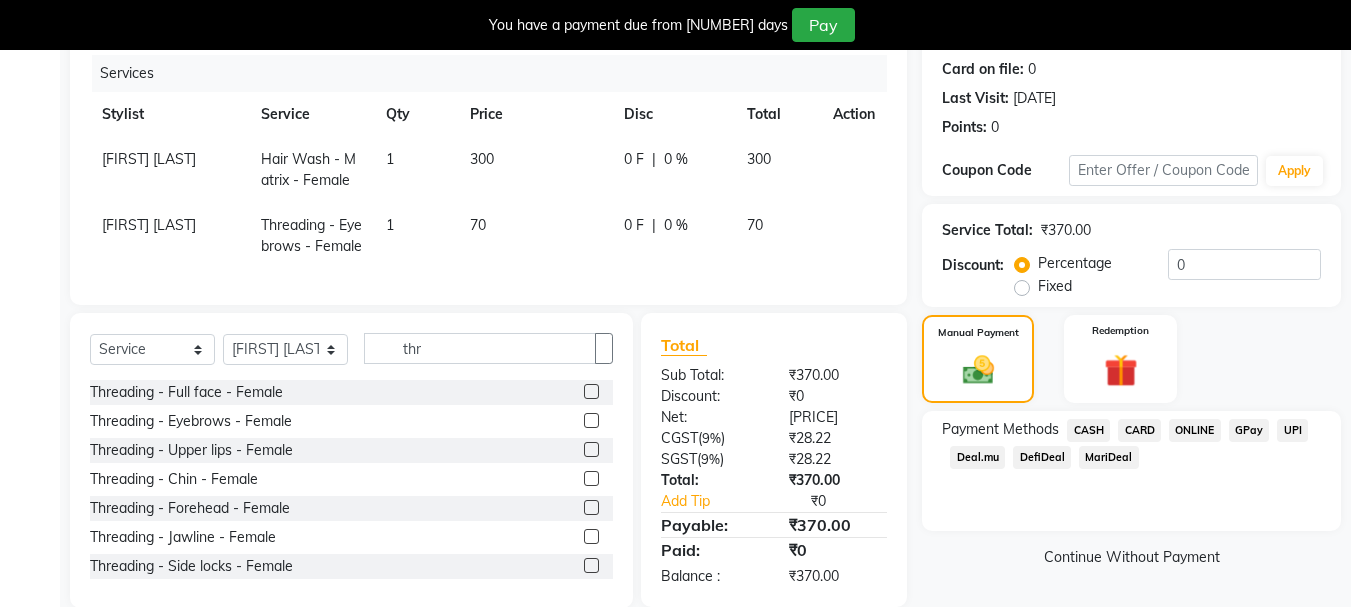click on "ONLINE" at bounding box center (1088, 430) 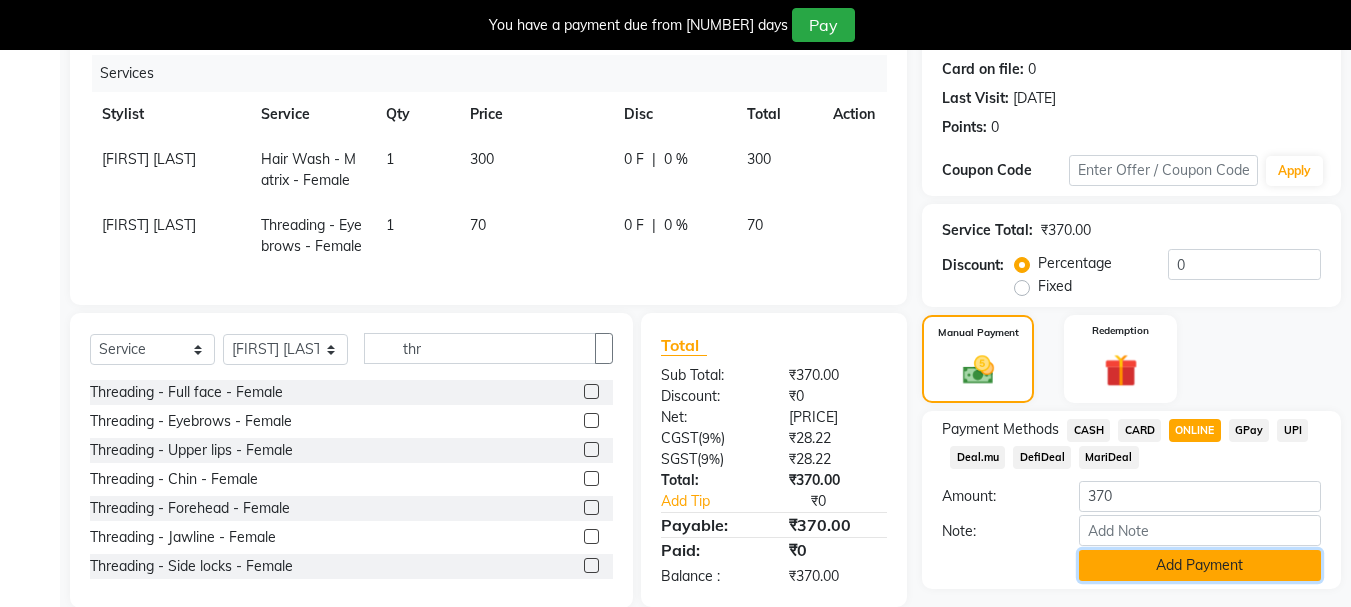click on "Add Payment" at bounding box center [1200, 565] 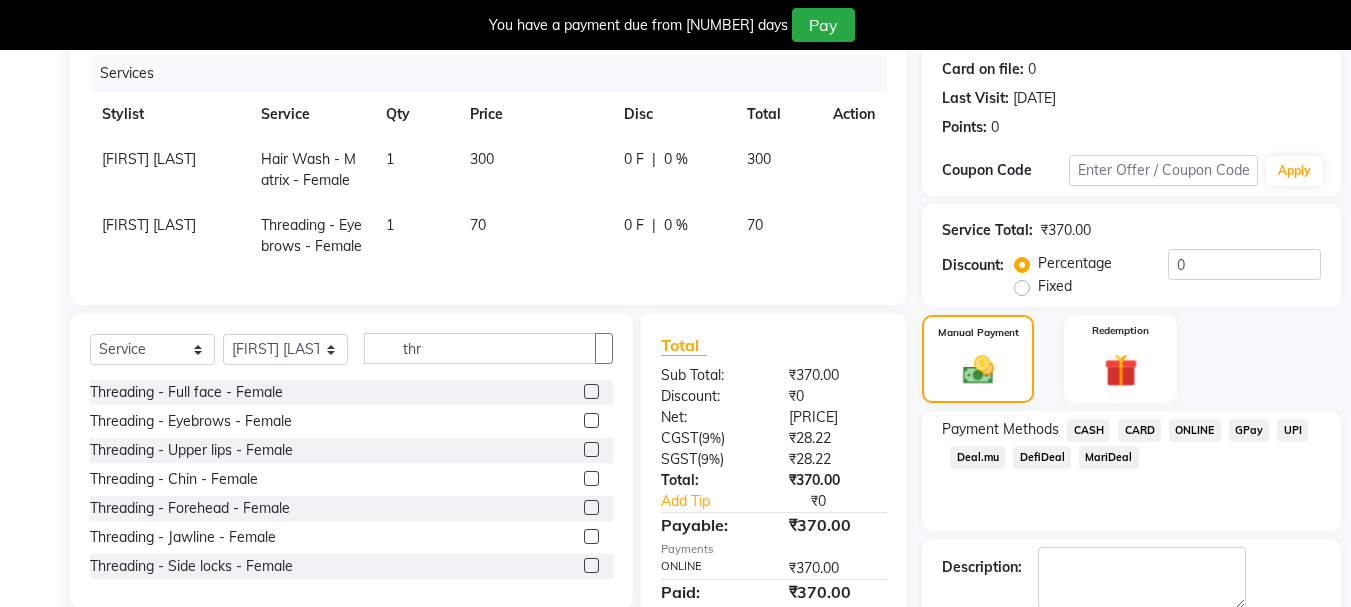 scroll, scrollTop: 359, scrollLeft: 0, axis: vertical 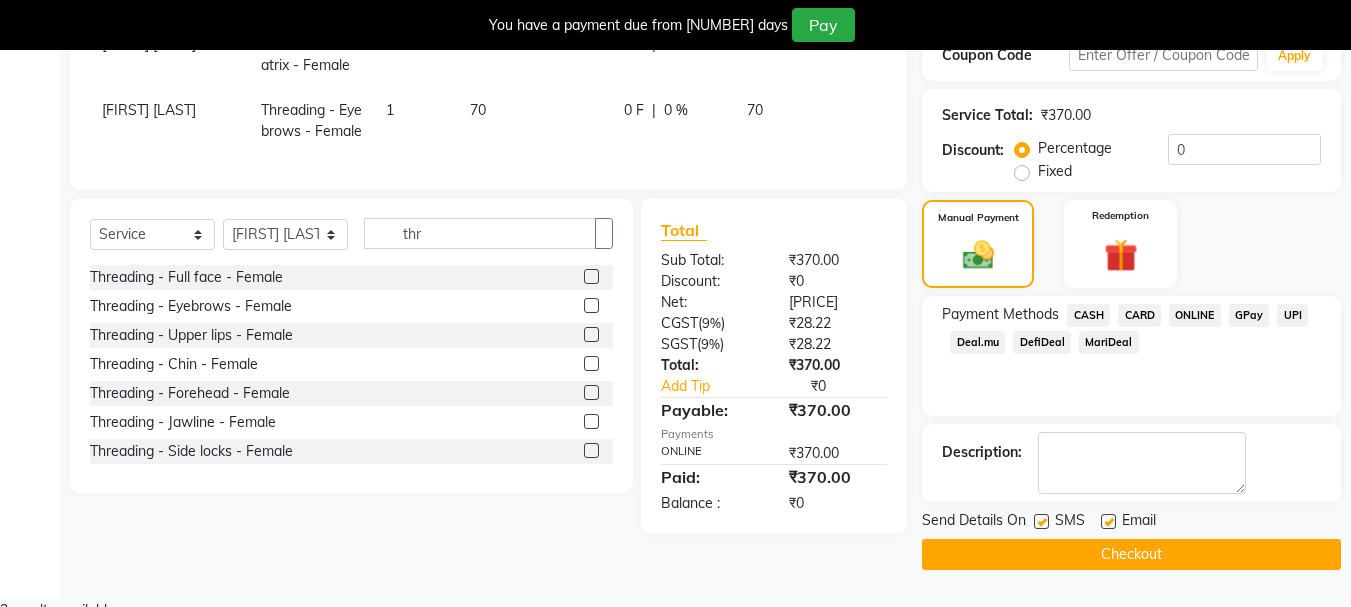 click on "Email" at bounding box center [1136, 522] 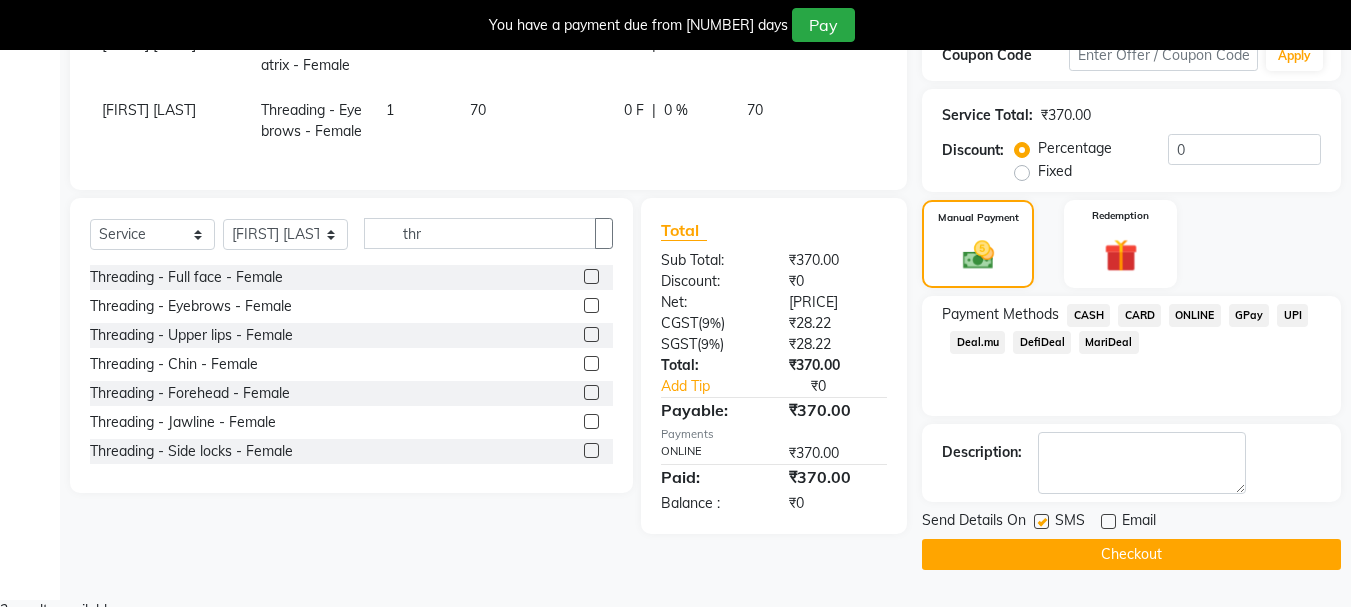 click at bounding box center (1041, 521) 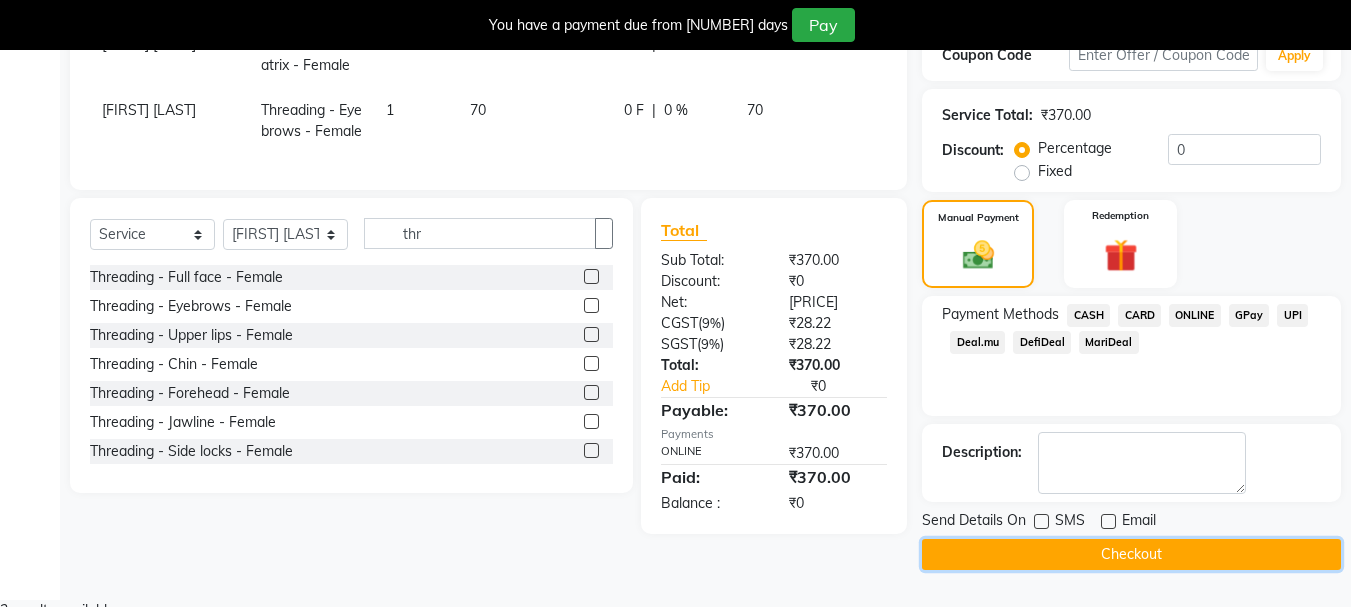 click on "Checkout" at bounding box center (1131, 554) 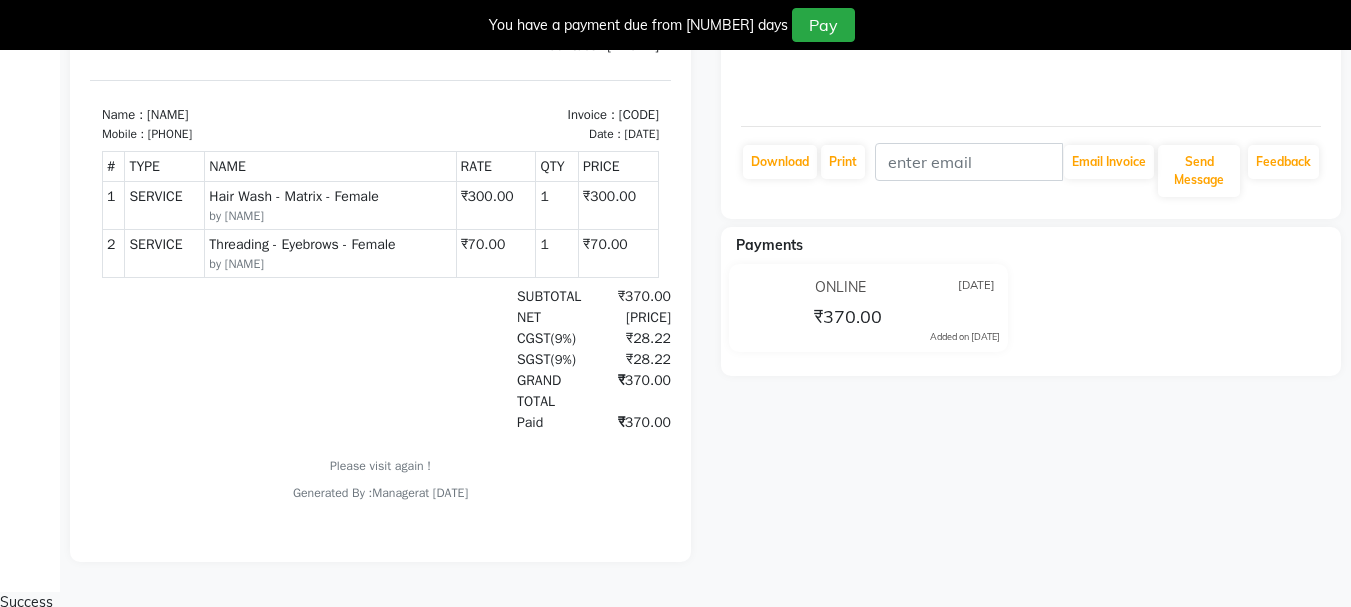 scroll, scrollTop: 0, scrollLeft: 0, axis: both 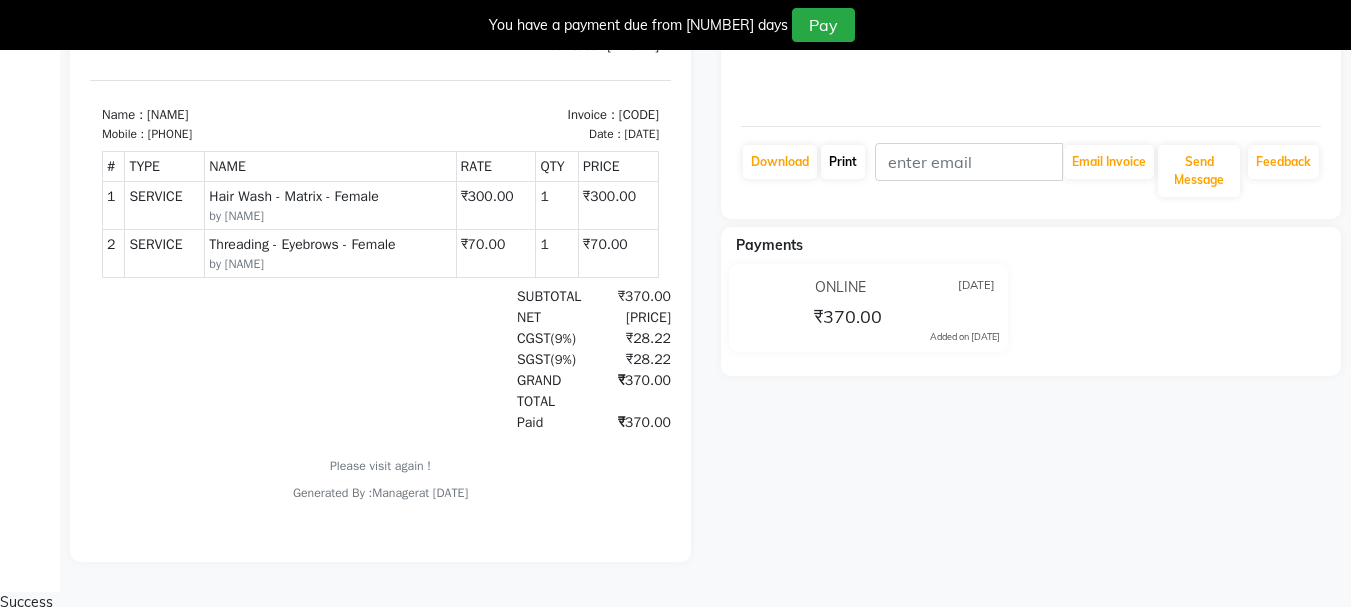 click on "Print" at bounding box center (780, 162) 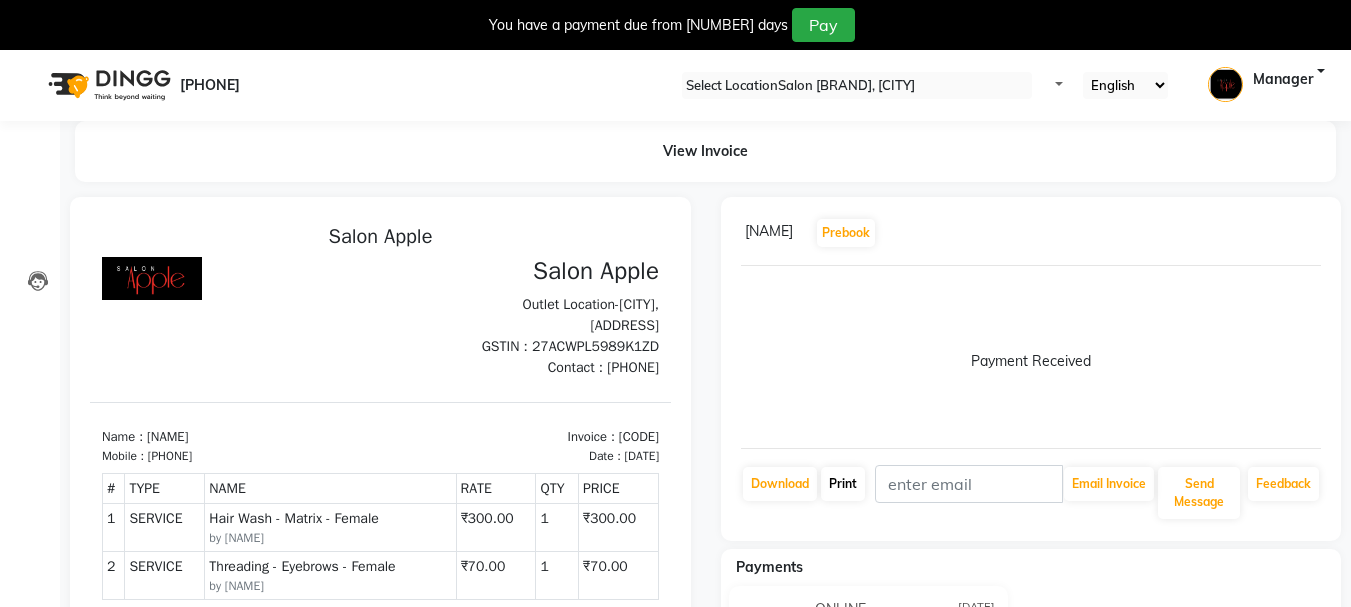 scroll, scrollTop: 0, scrollLeft: 0, axis: both 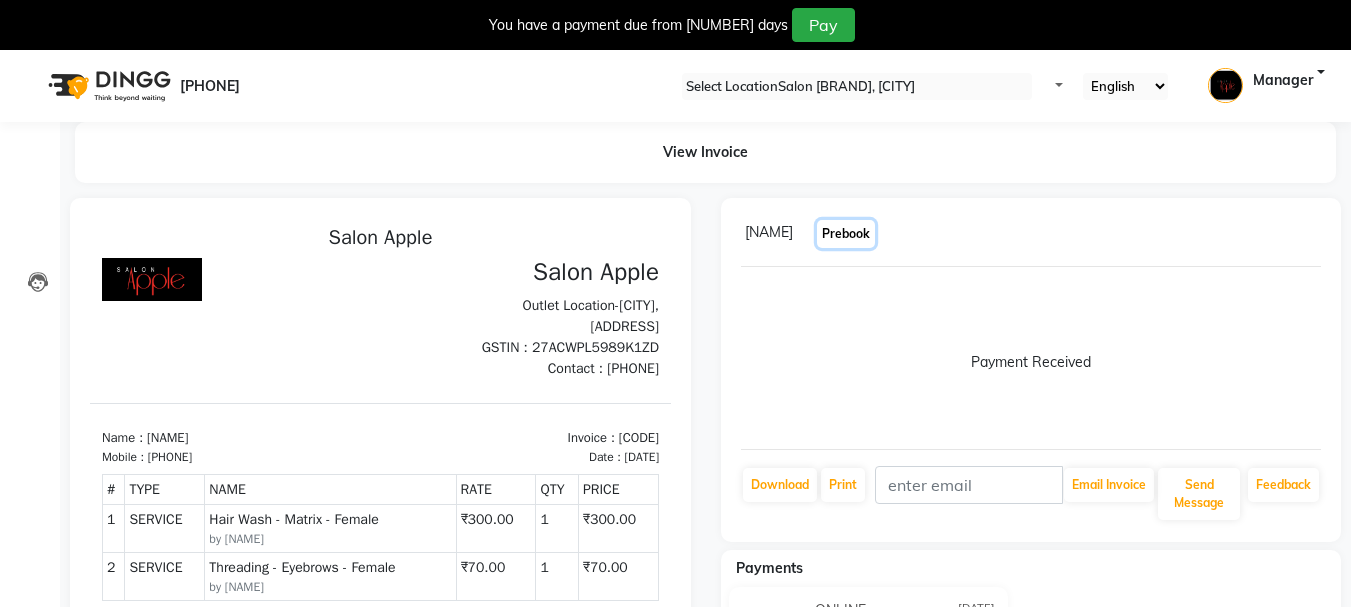 click on "Prebook" at bounding box center (846, 234) 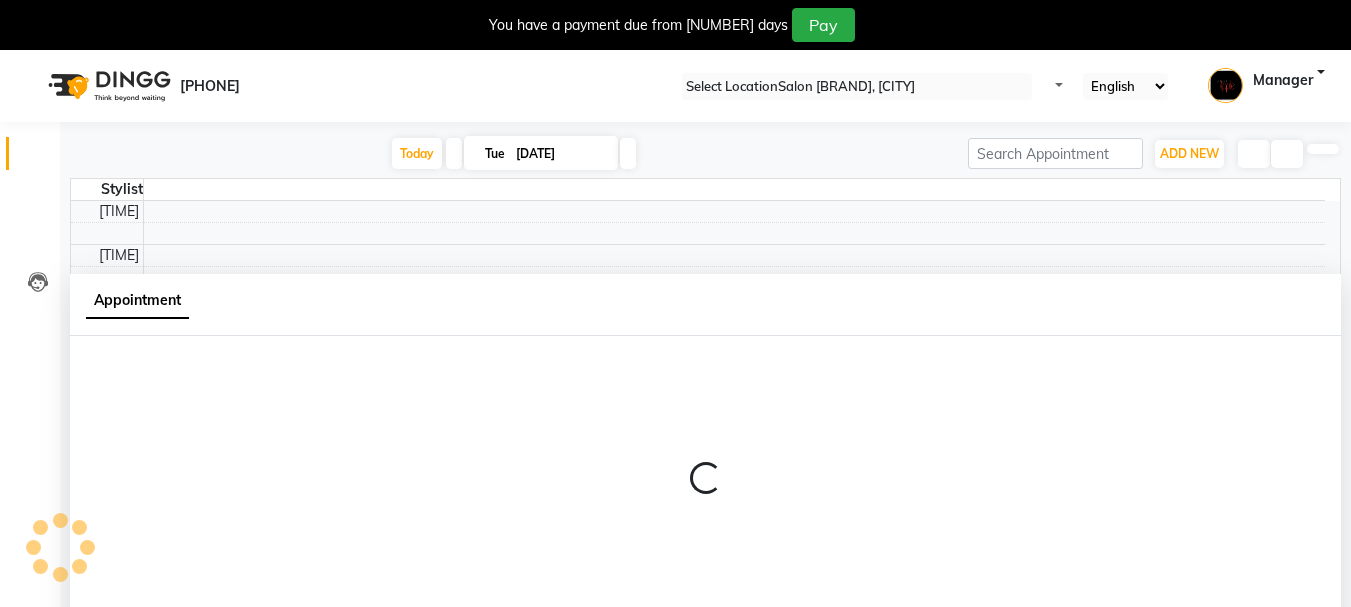 scroll, scrollTop: 50, scrollLeft: 0, axis: vertical 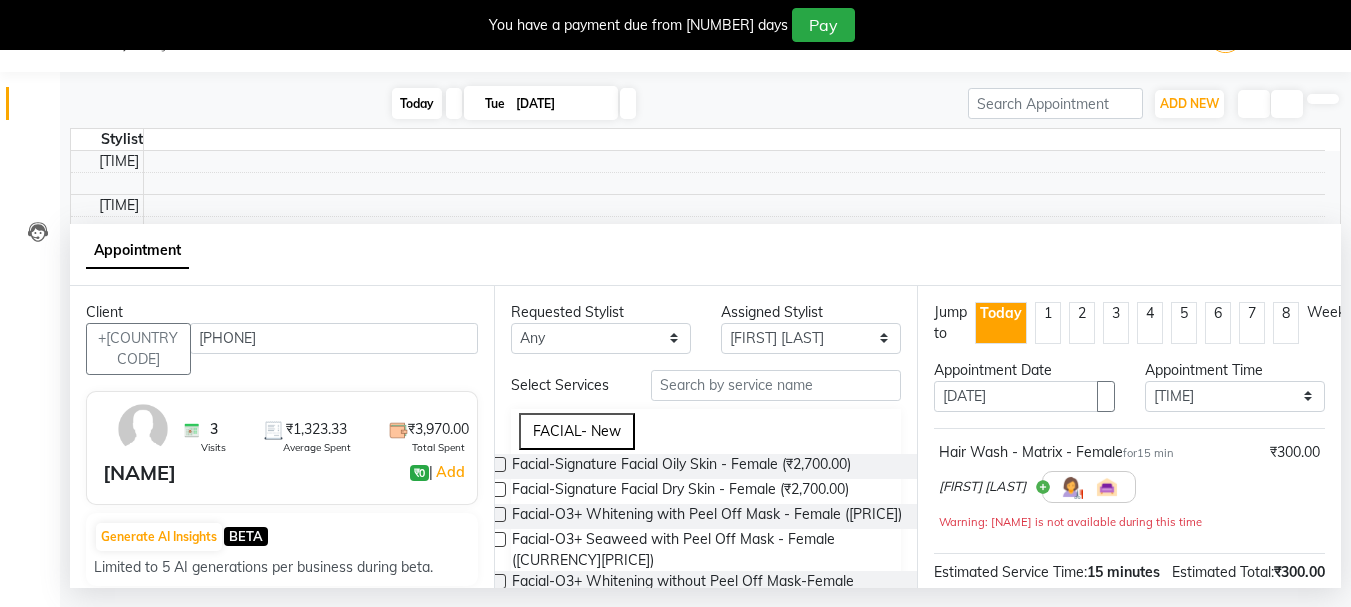 click on "Today" at bounding box center [417, 103] 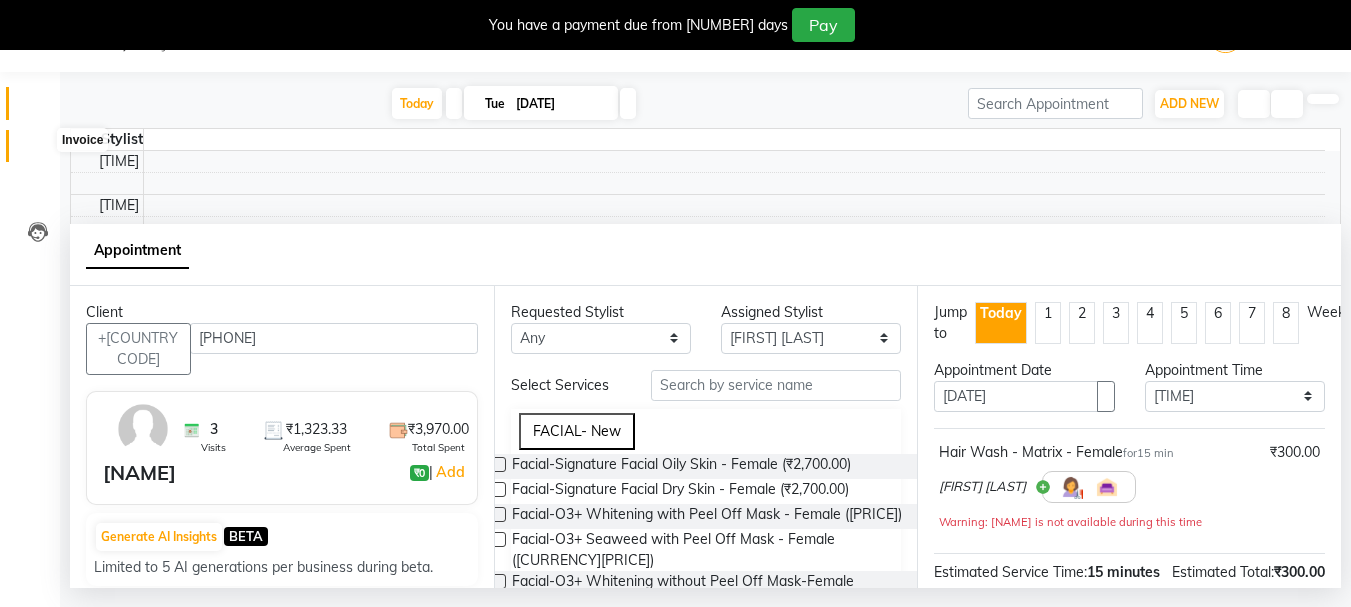 click at bounding box center (38, 151) 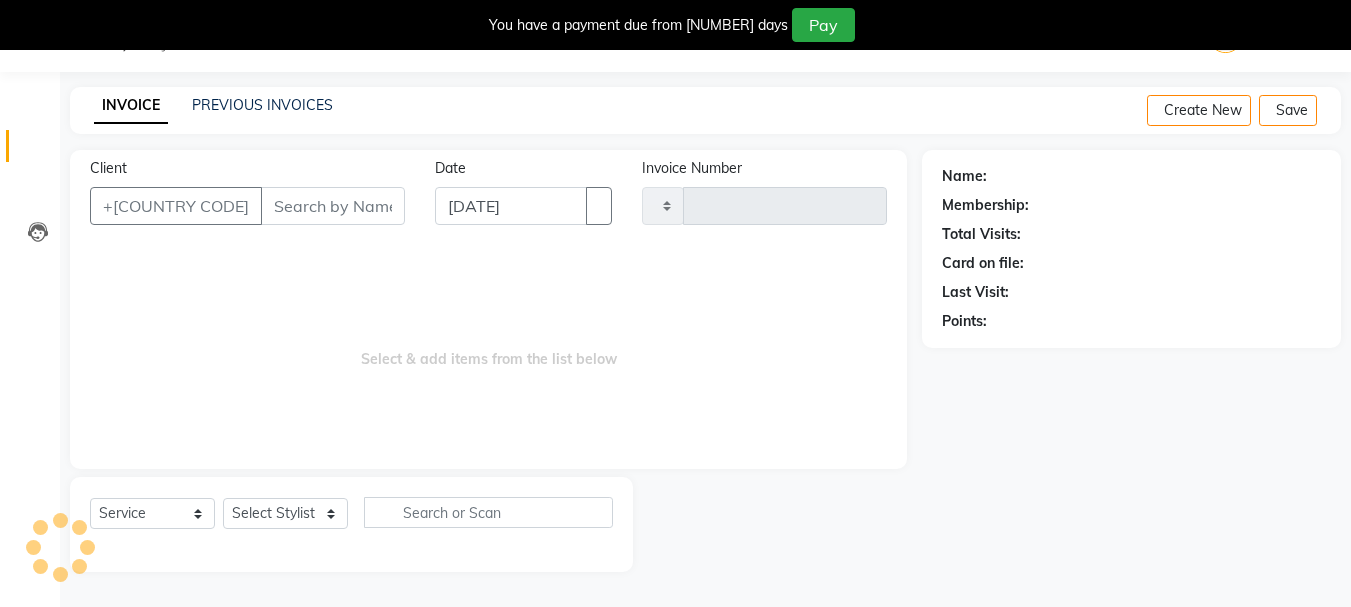 scroll, scrollTop: 0, scrollLeft: 0, axis: both 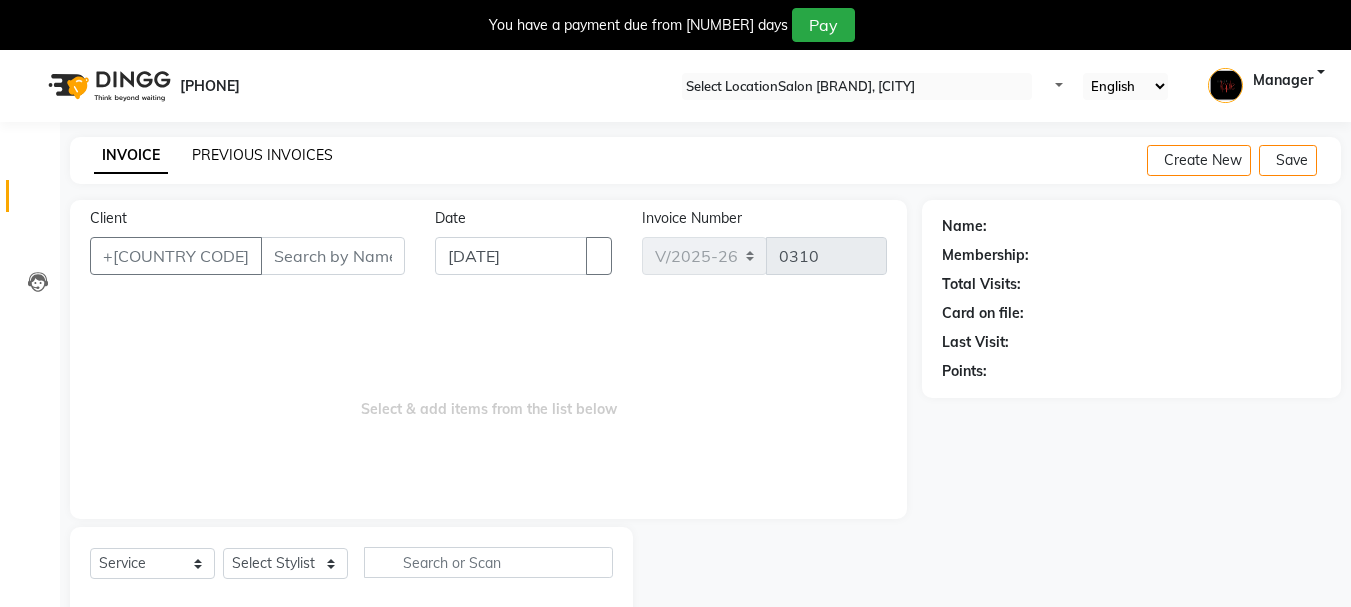 click on "PREVIOUS INVOICES" at bounding box center [262, 155] 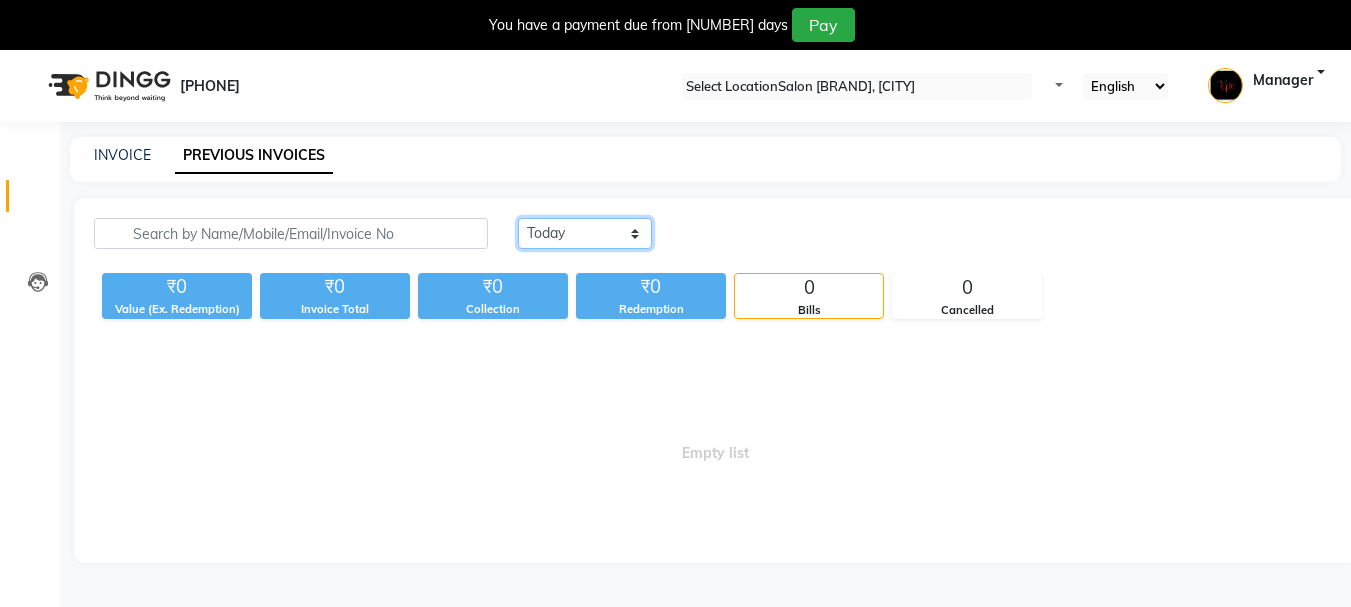 click on "Today Yesterday Custom Range" at bounding box center [585, 233] 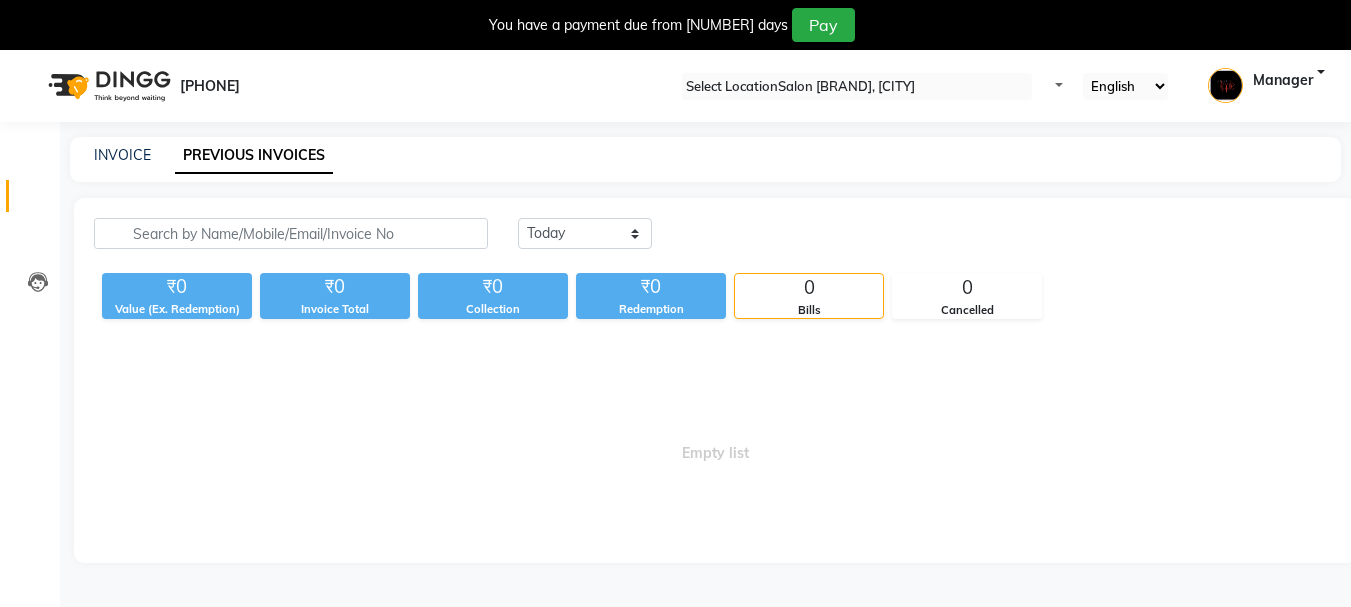 click on "Bills" at bounding box center (809, 310) 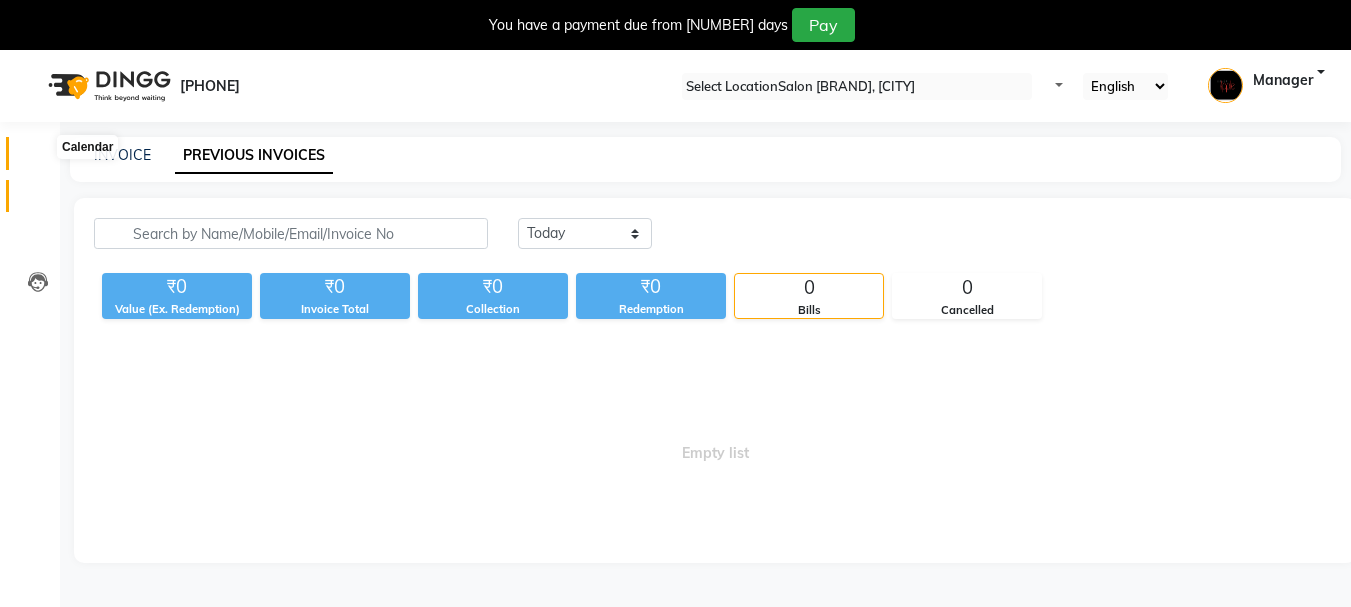 click at bounding box center [37, 158] 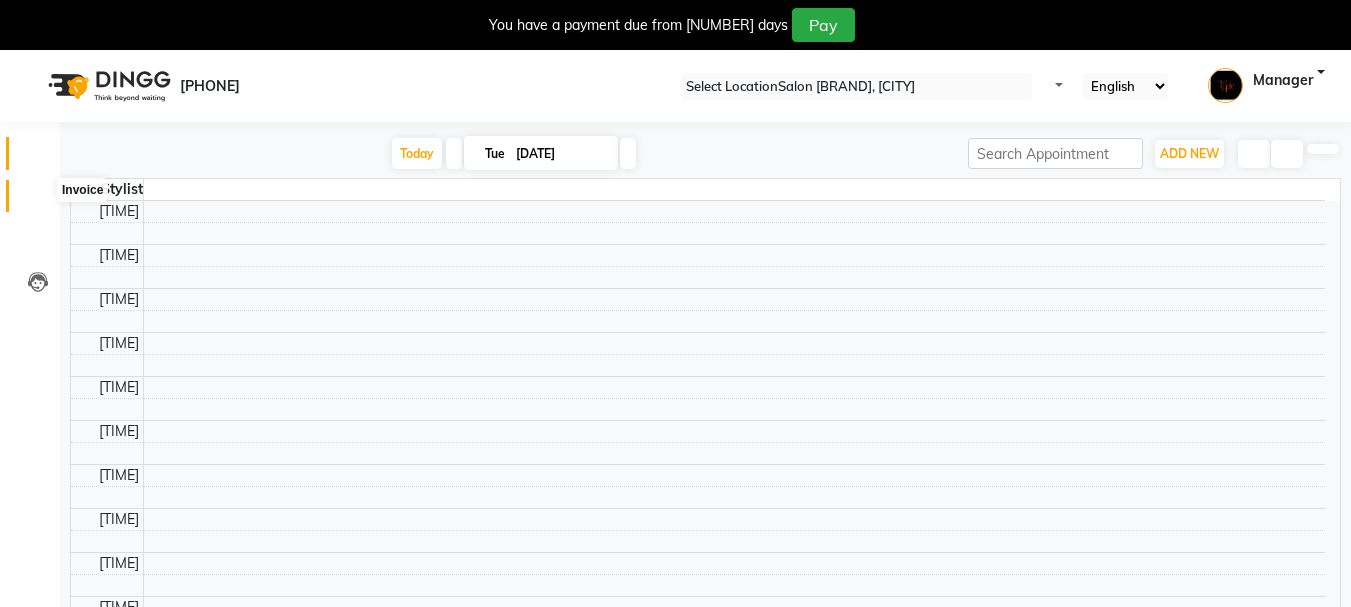 click at bounding box center [38, 201] 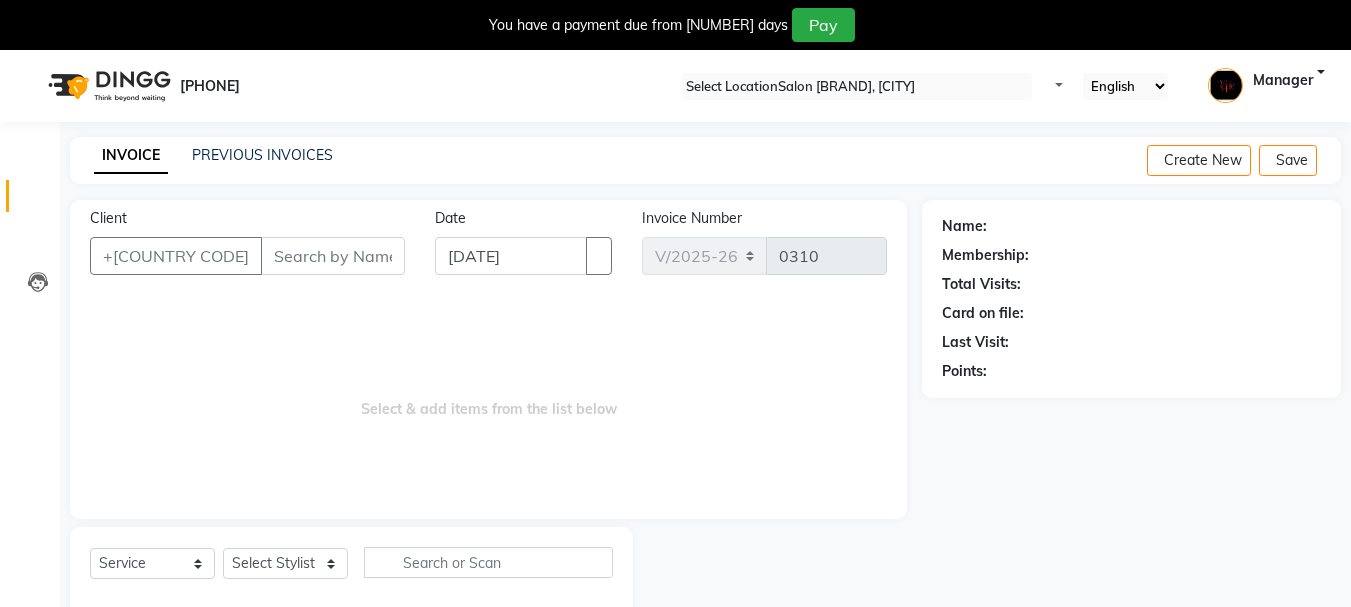 click at bounding box center [1325, 161] 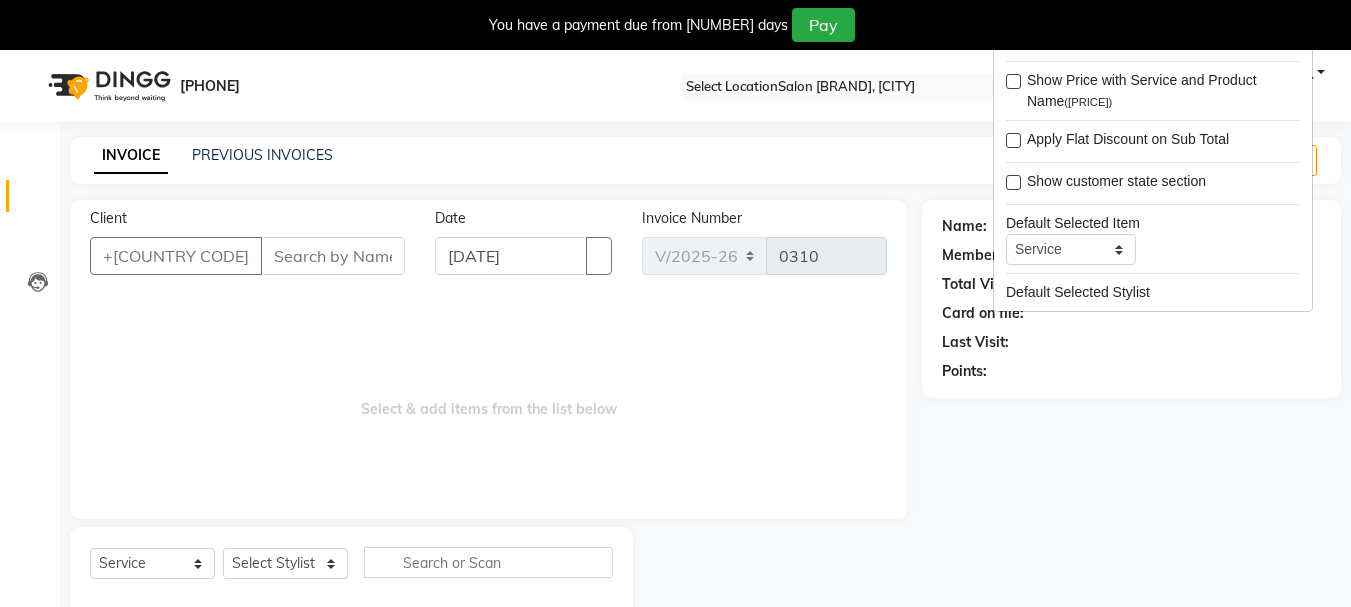 click on "Name: Membership: Total Visits: Card on file: Last Visit:  Points:" at bounding box center [1131, 299] 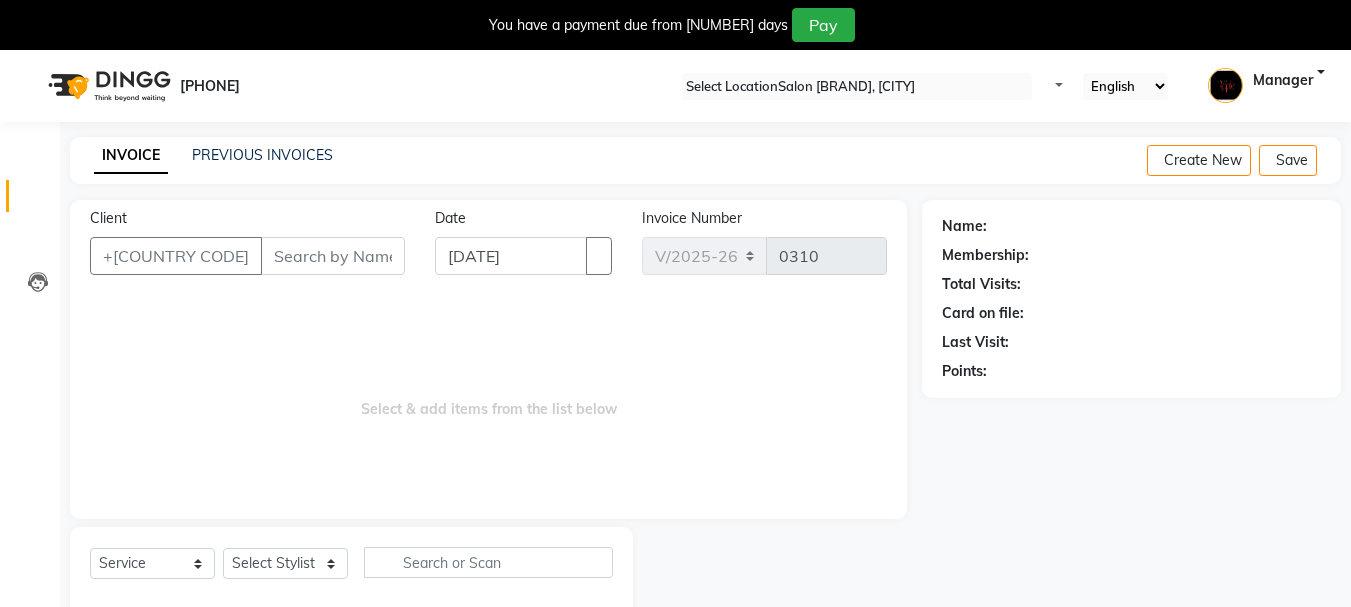 click on "INVOICE PREVIOUS INVOICES Create New   Save" at bounding box center (705, 160) 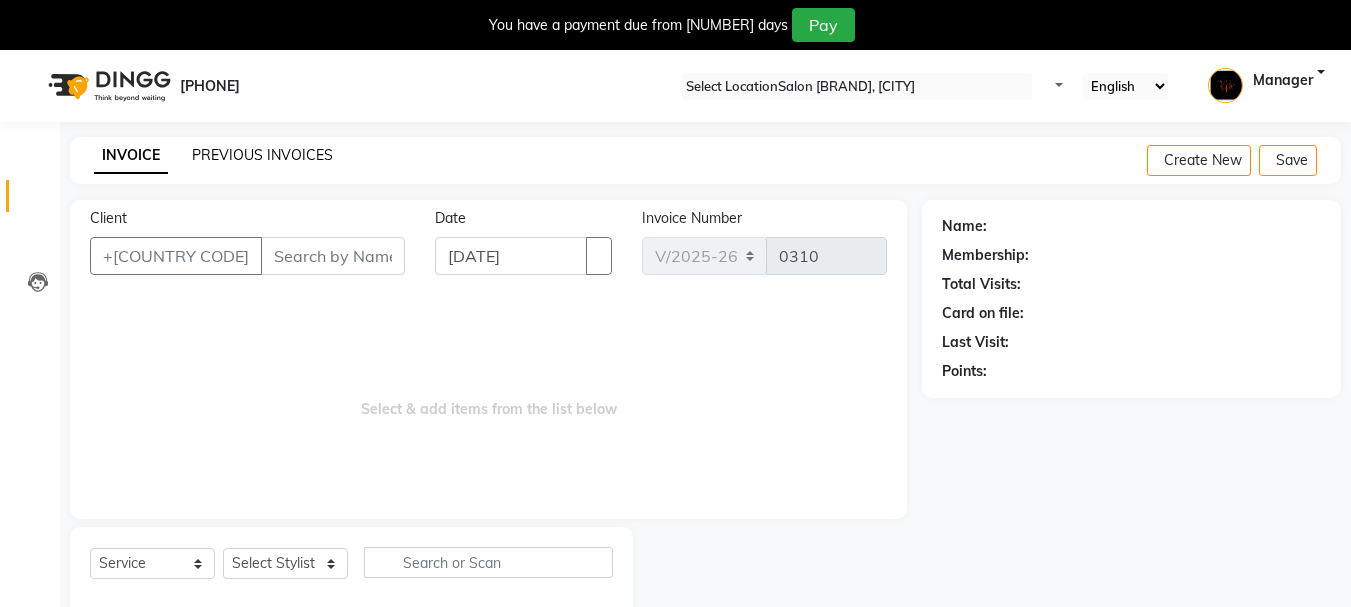 click on "PREVIOUS INVOICES" at bounding box center [262, 155] 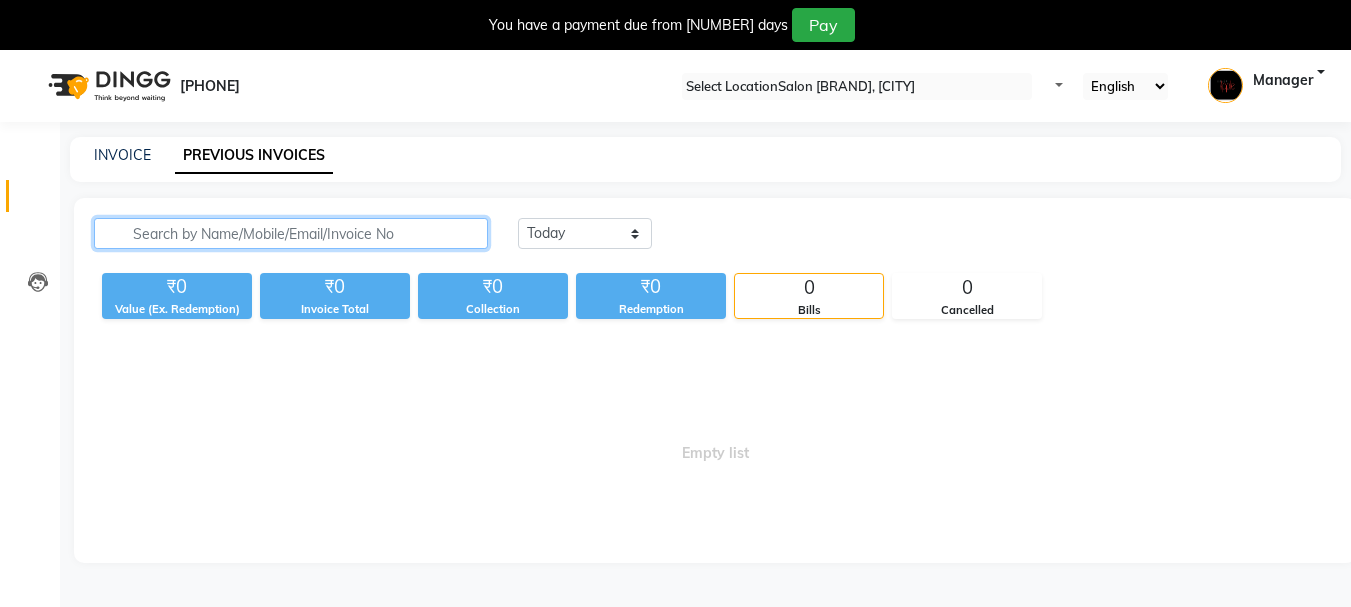 click at bounding box center (291, 233) 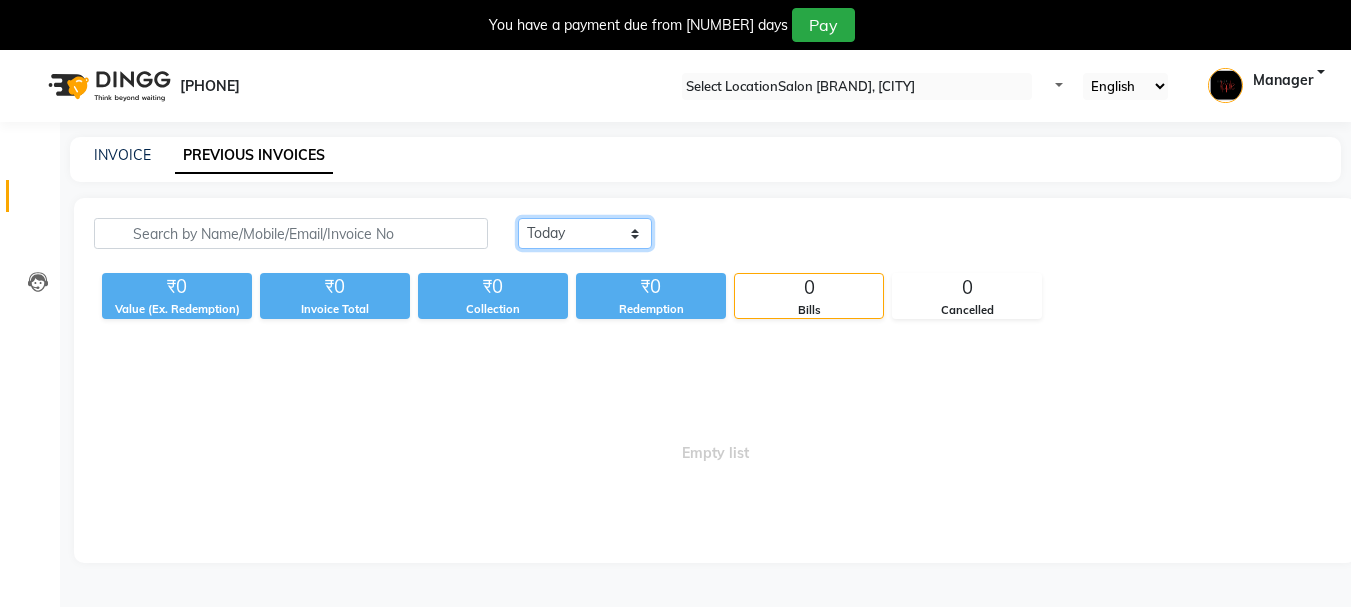 click on "Today Yesterday Custom Range" at bounding box center (585, 233) 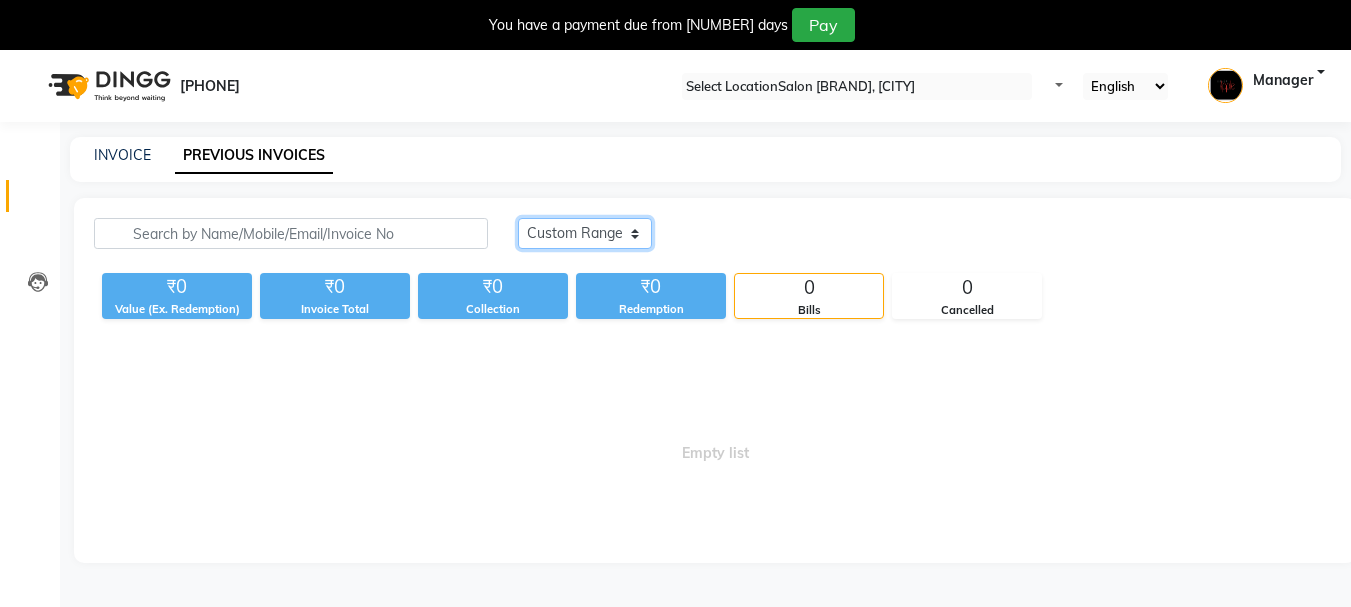 click on "Today Yesterday Custom Range" at bounding box center (585, 233) 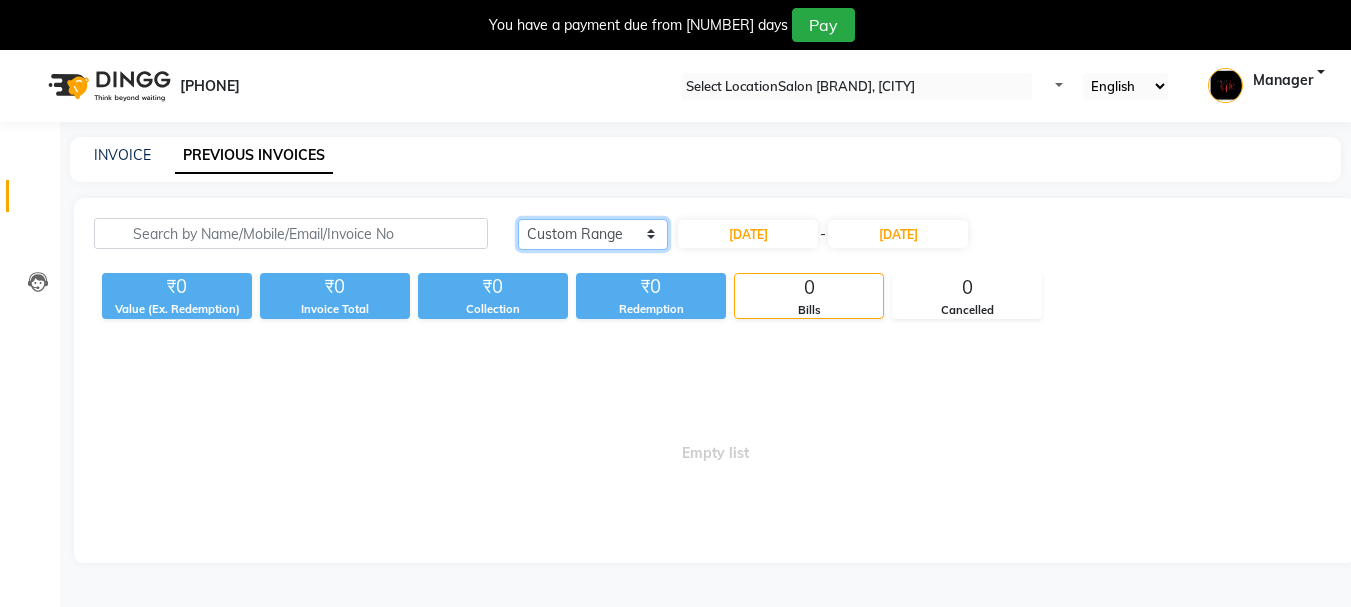 click on "Today Yesterday Custom Range" at bounding box center (593, 234) 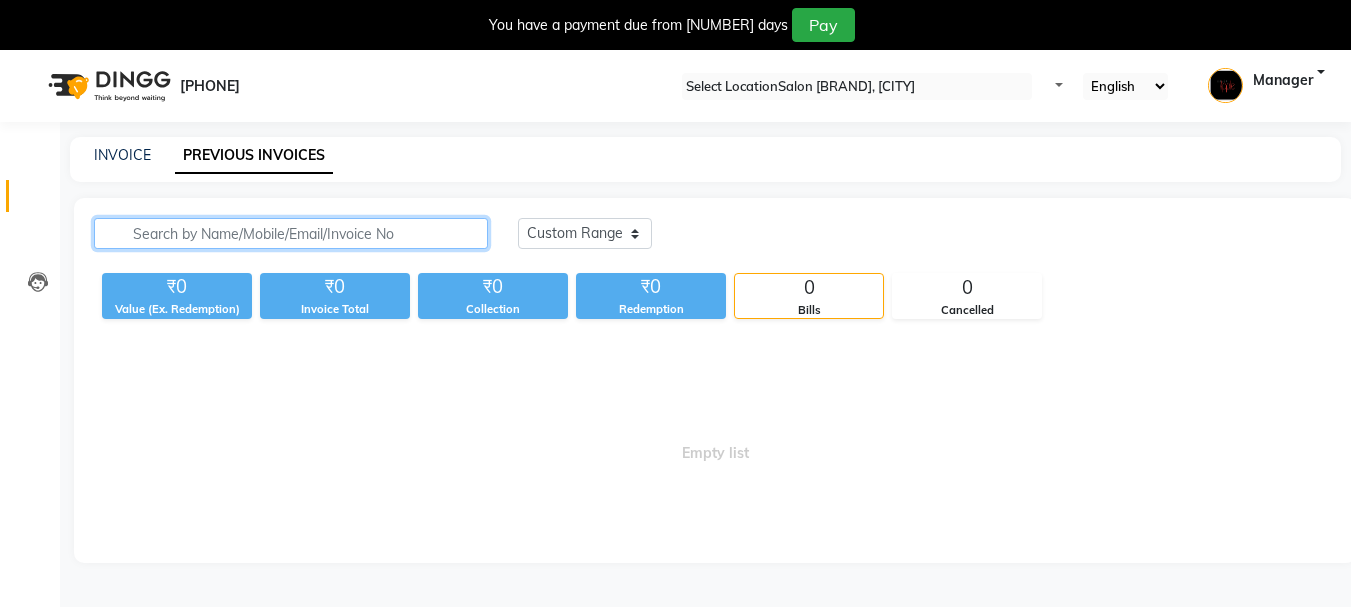 click at bounding box center (291, 233) 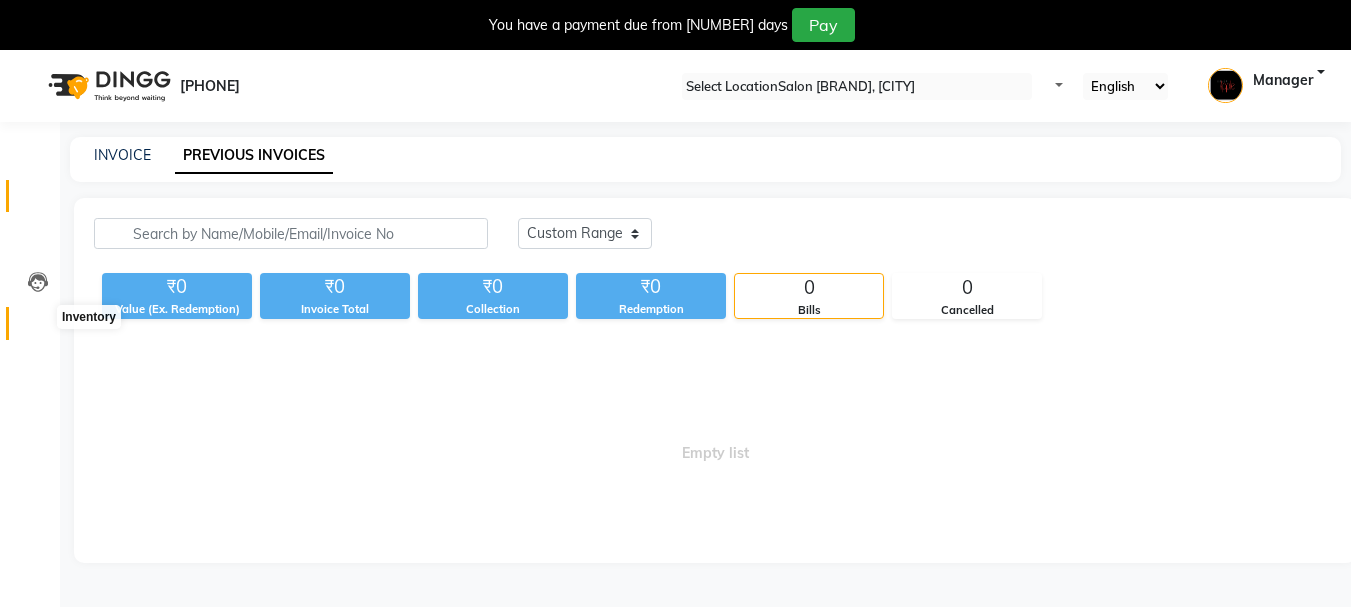 click at bounding box center (37, 328) 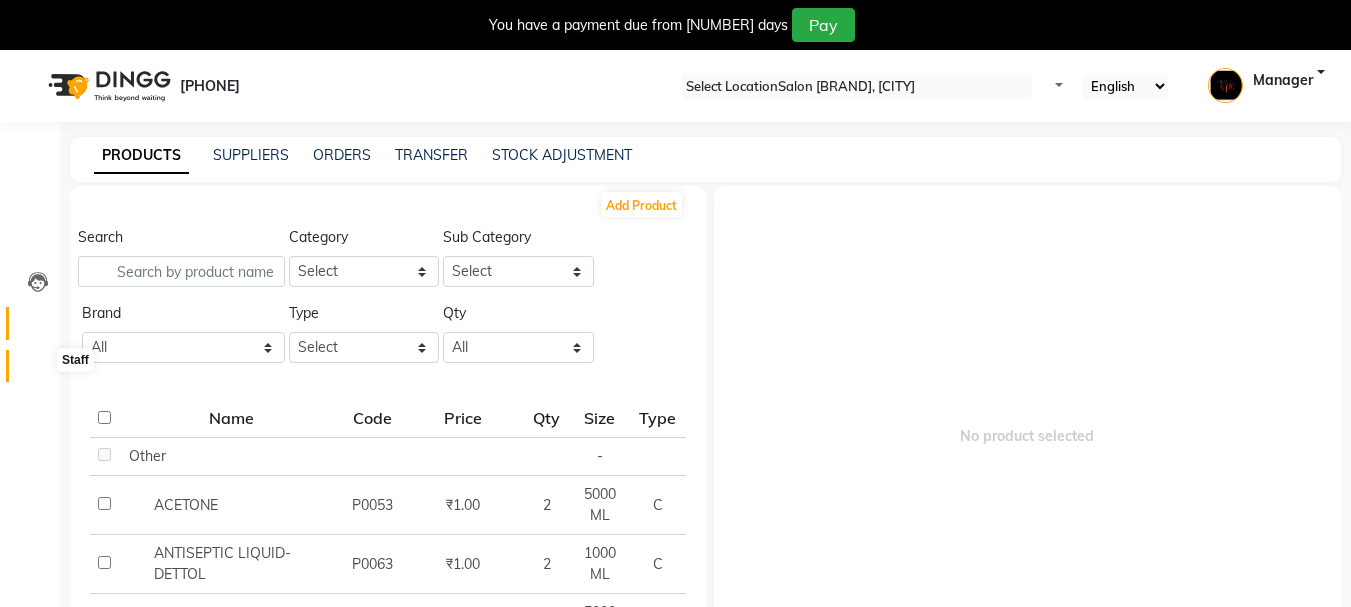 click at bounding box center (37, 371) 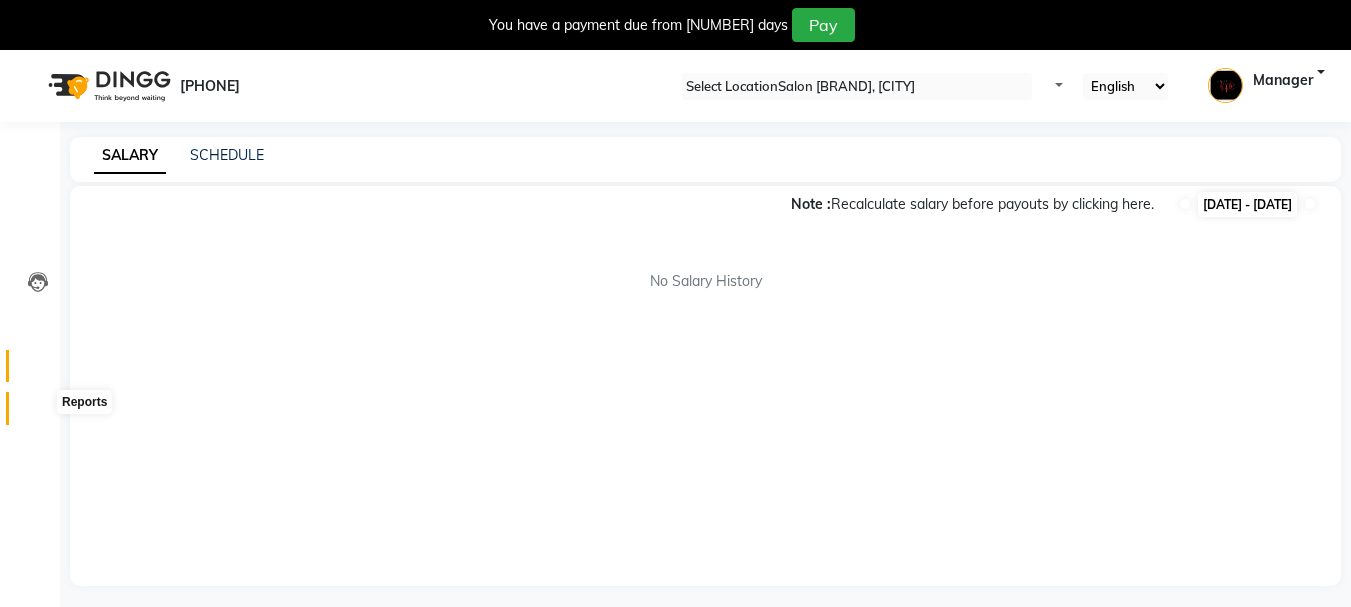 click at bounding box center (38, 413) 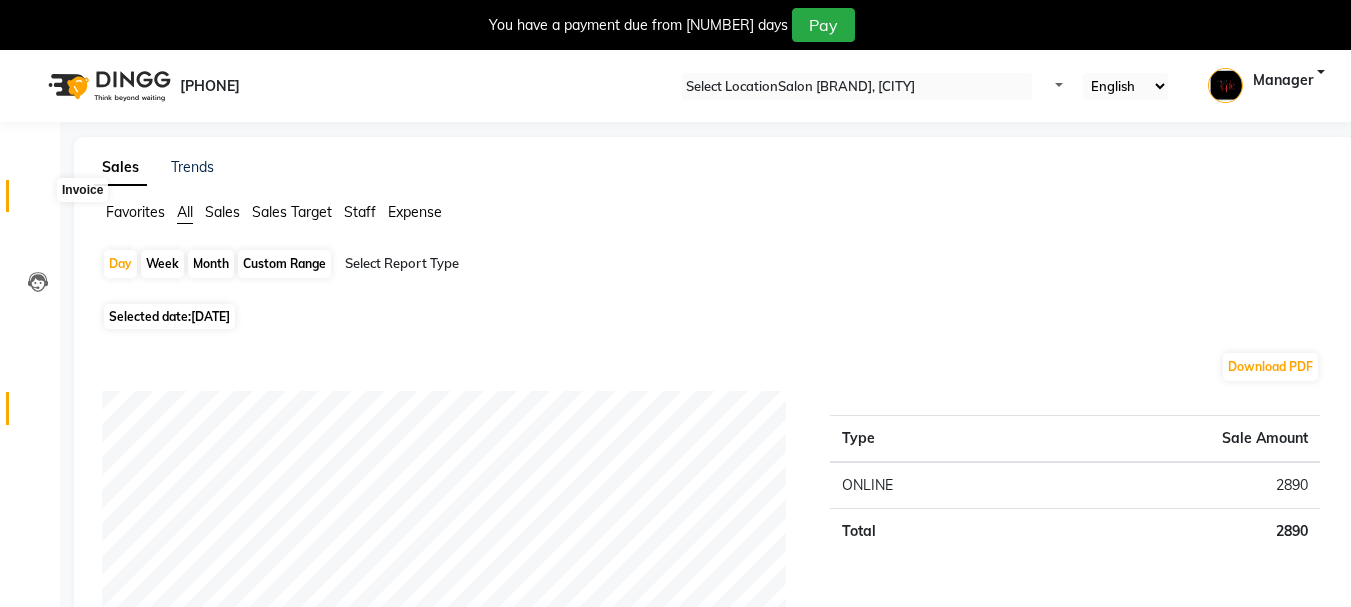 click at bounding box center [38, 201] 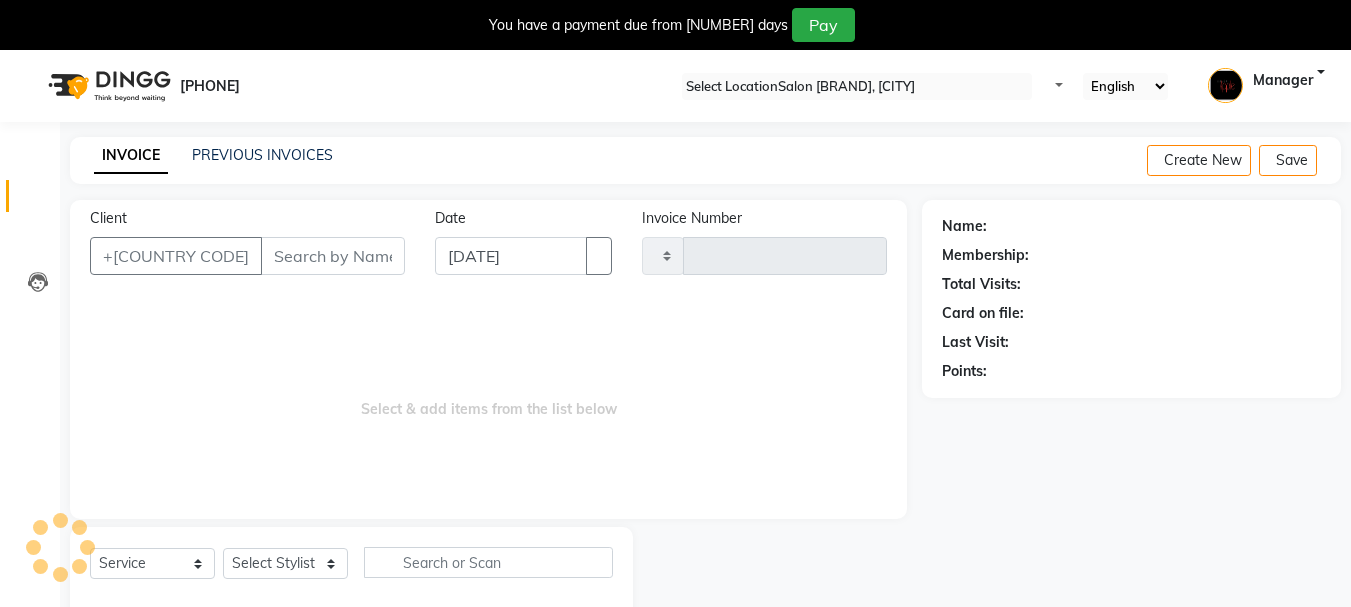 scroll, scrollTop: 50, scrollLeft: 0, axis: vertical 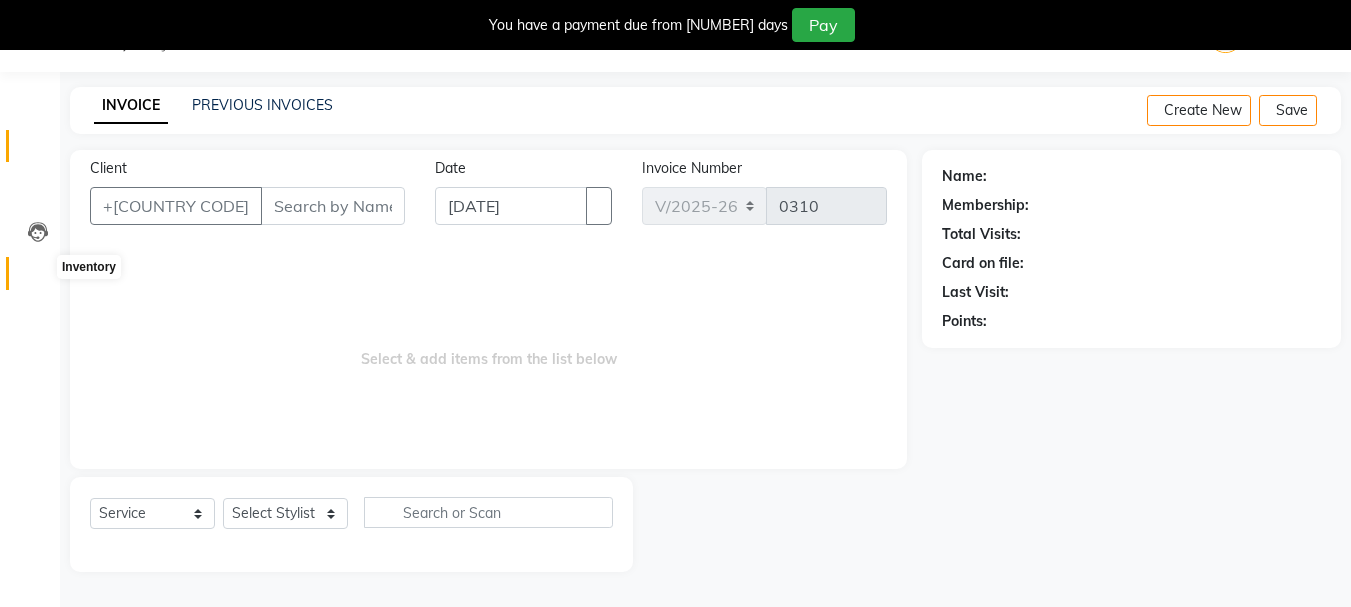 click at bounding box center (37, 278) 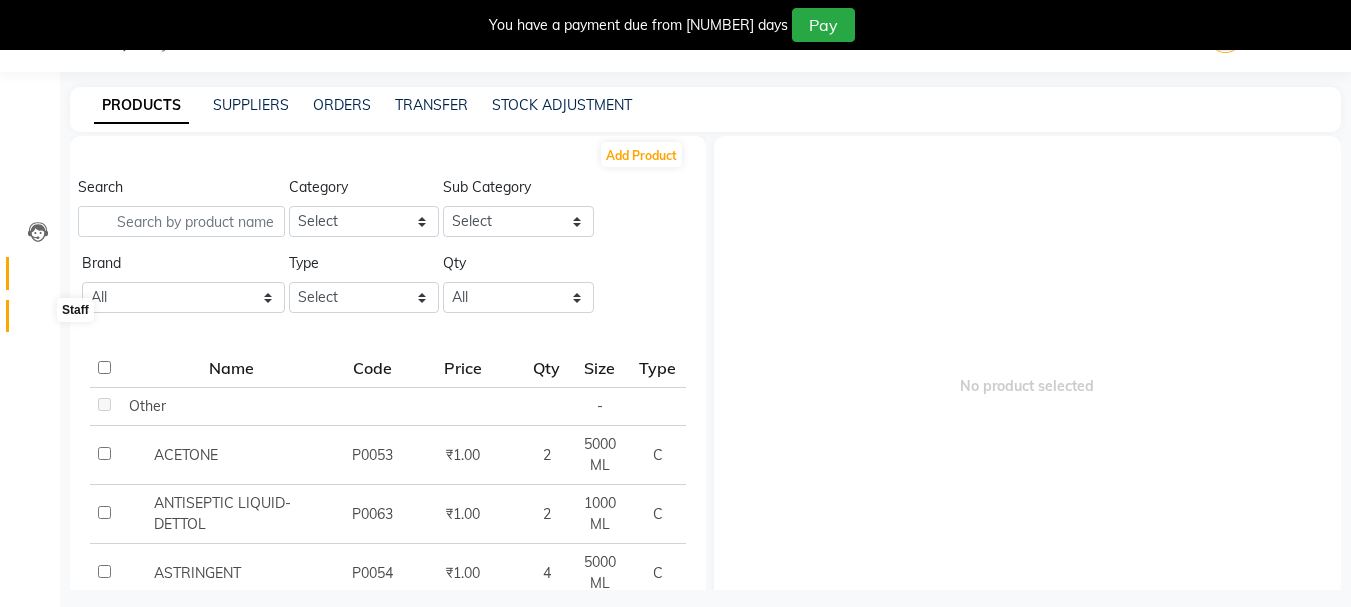 click at bounding box center [38, 321] 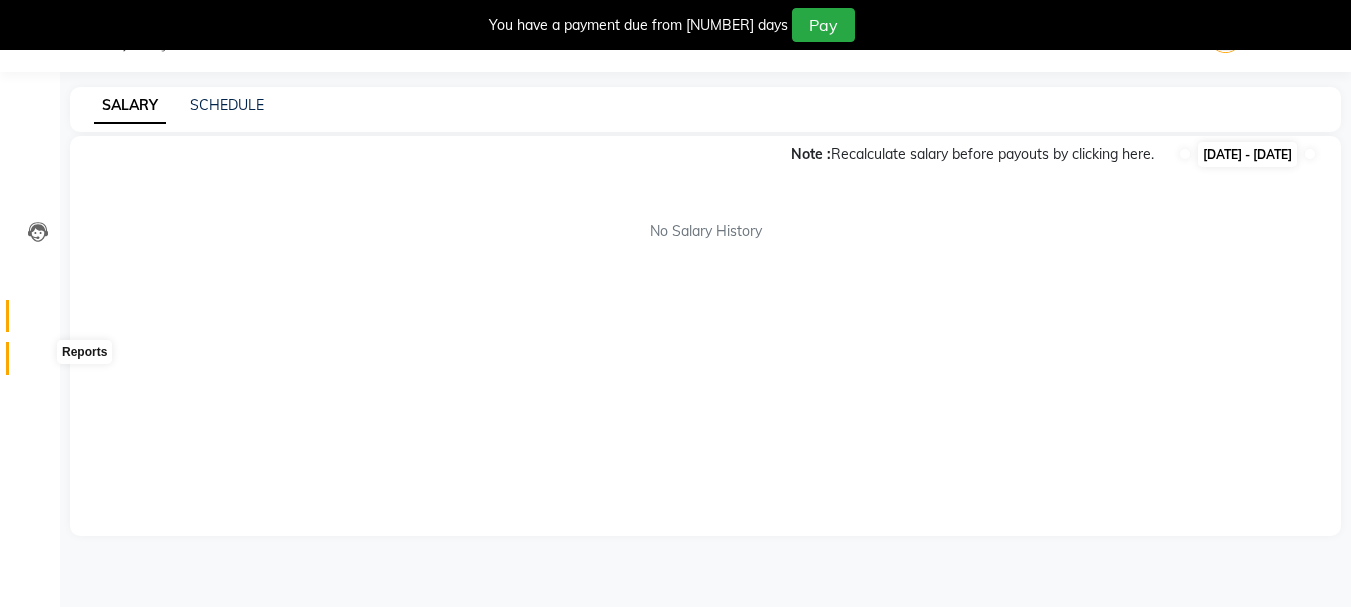 click at bounding box center [37, 363] 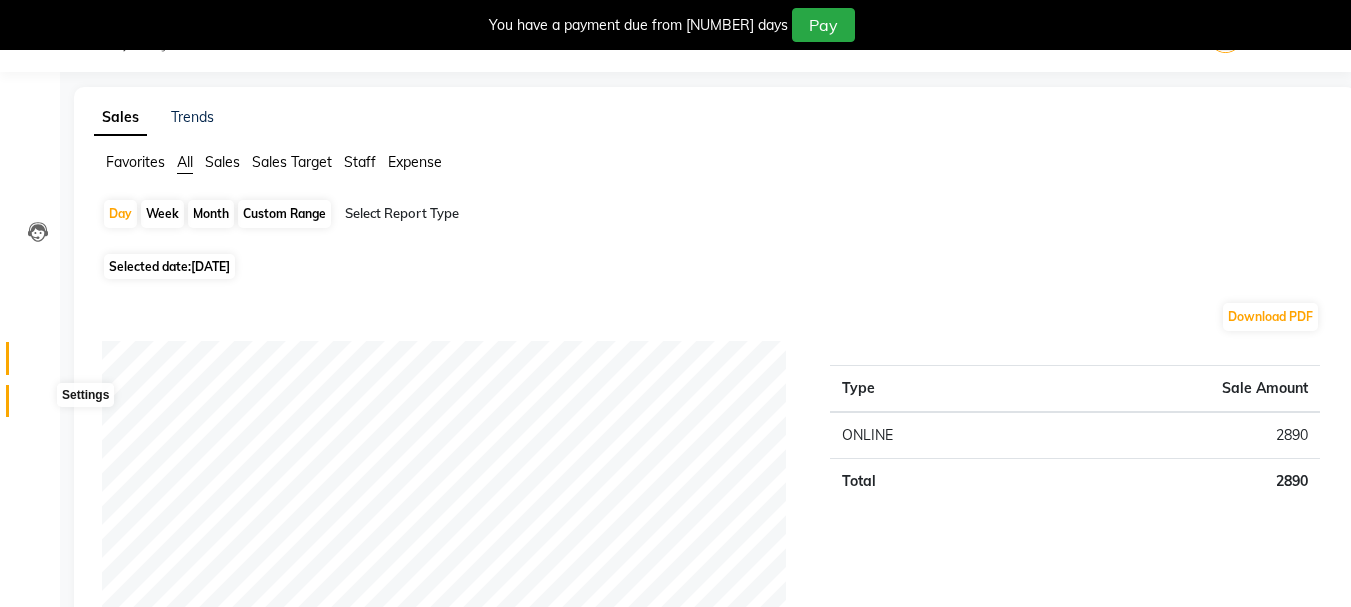 click at bounding box center [37, 406] 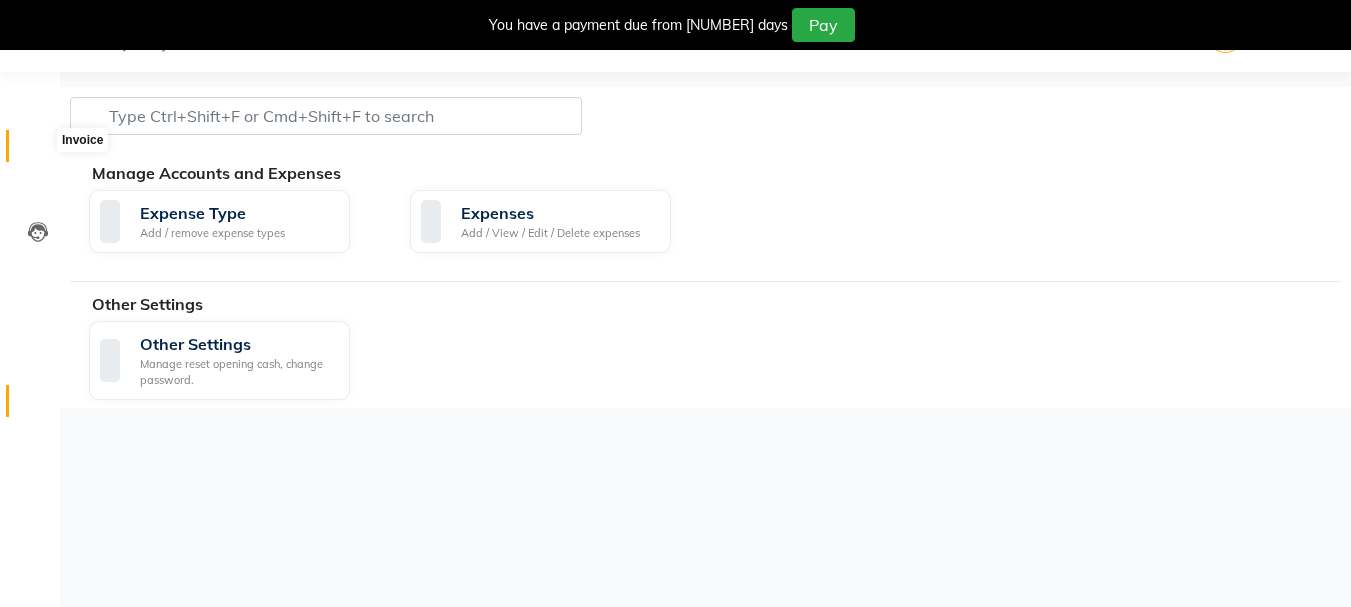 click at bounding box center [38, 151] 